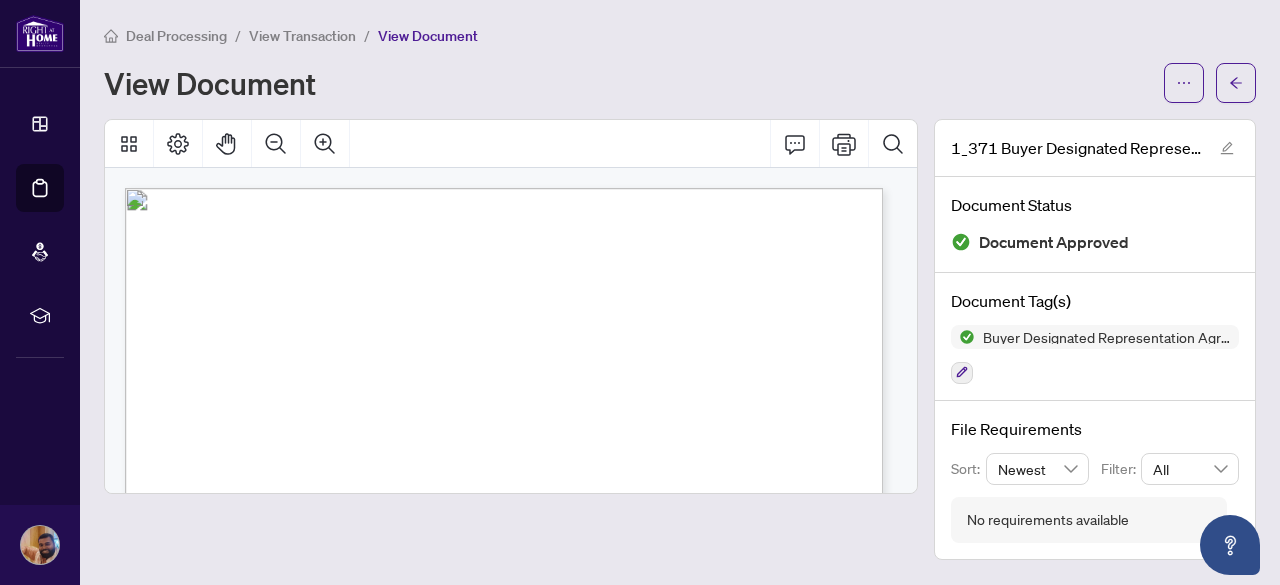 scroll, scrollTop: 0, scrollLeft: 0, axis: both 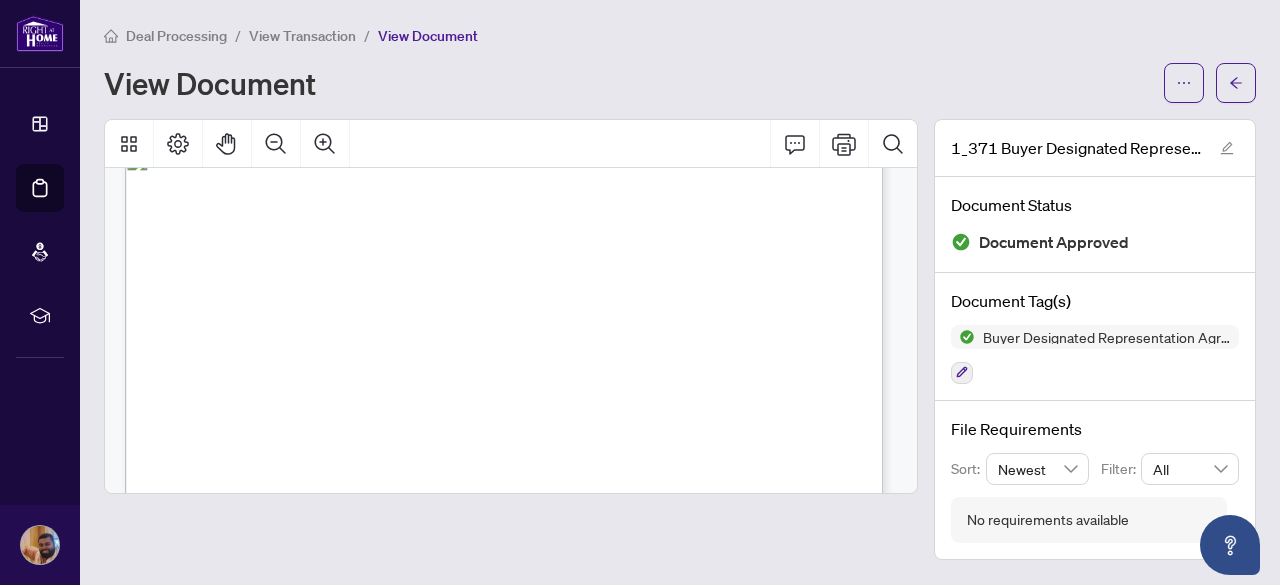 click at bounding box center (511, 339) 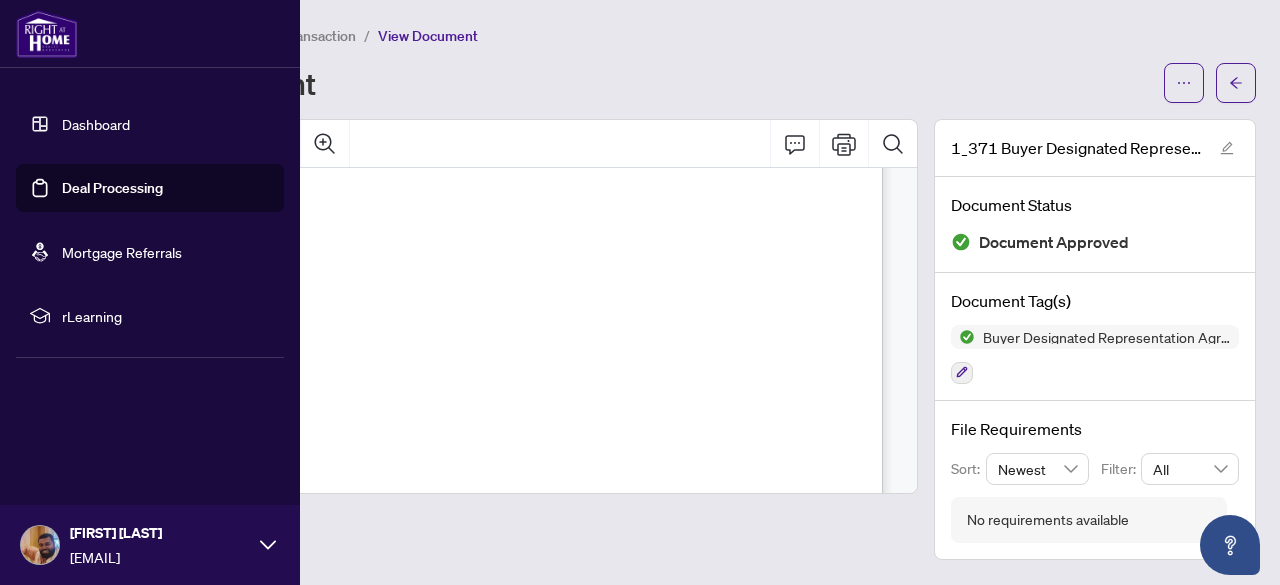 click on "Deal Processing" at bounding box center [112, 188] 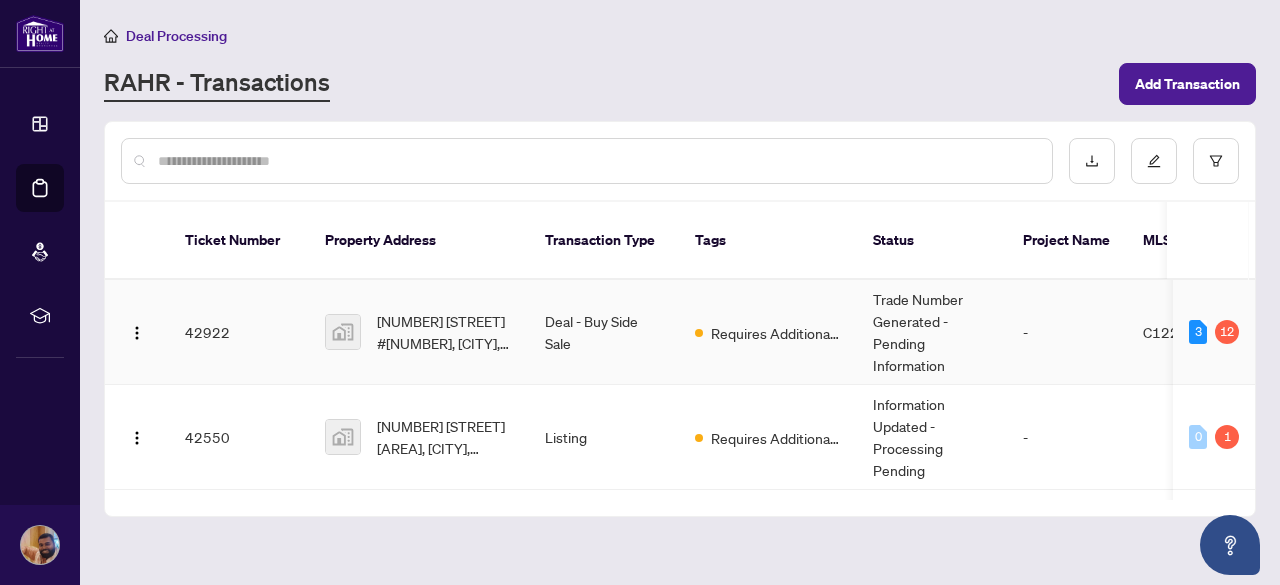 click on "Deal - Buy Side Sale" at bounding box center (604, 332) 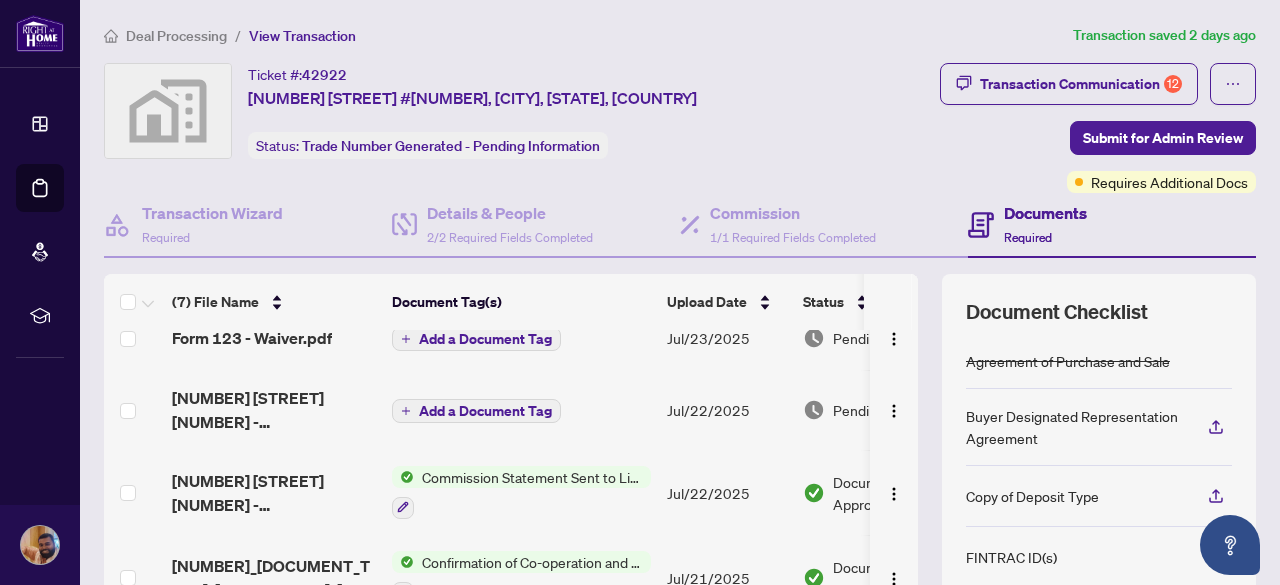 scroll, scrollTop: 0, scrollLeft: 0, axis: both 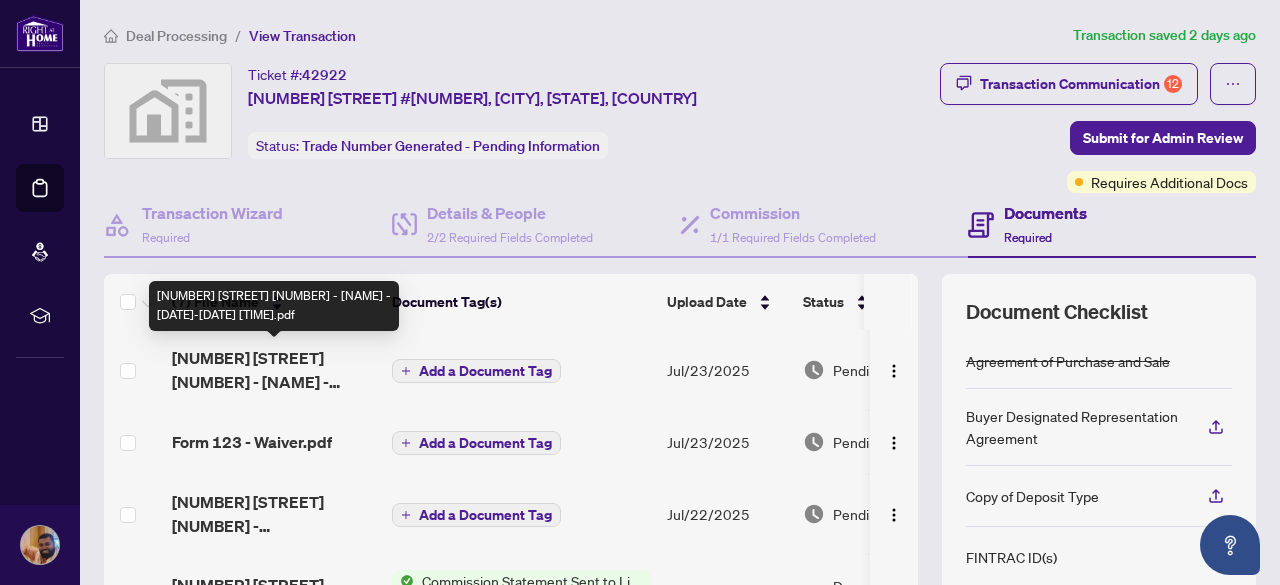 click on "[NUMBER] [STREET] [NUMBER] - [FIRST] [LAST] - [DATE]-[DATE] [TIME].pdf" at bounding box center [274, 370] 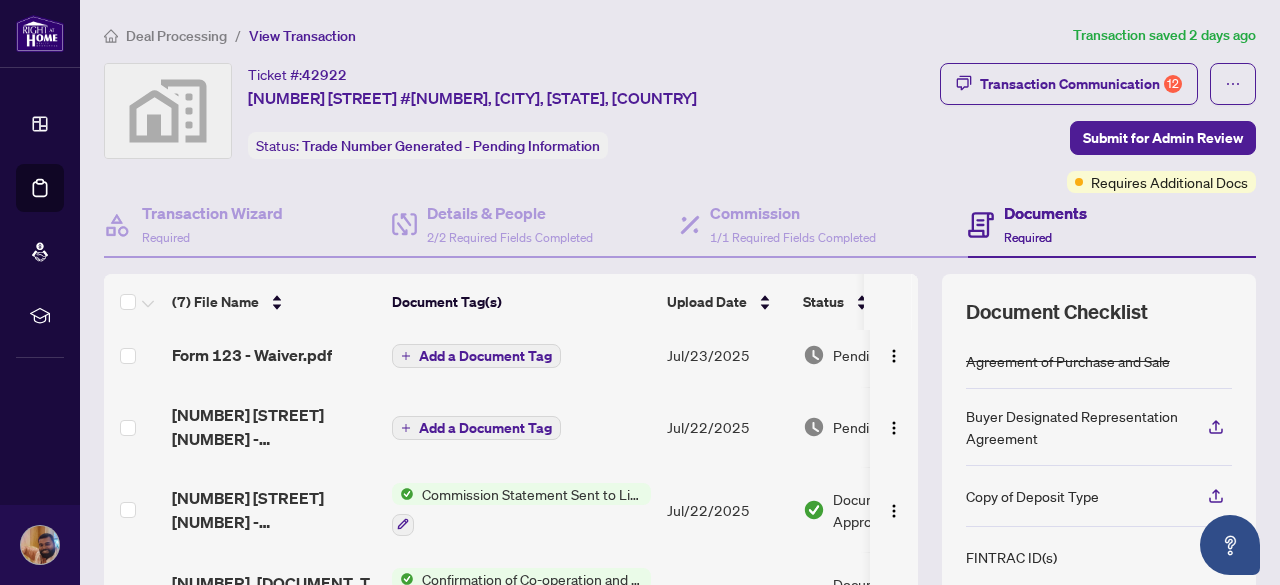 scroll, scrollTop: 88, scrollLeft: 0, axis: vertical 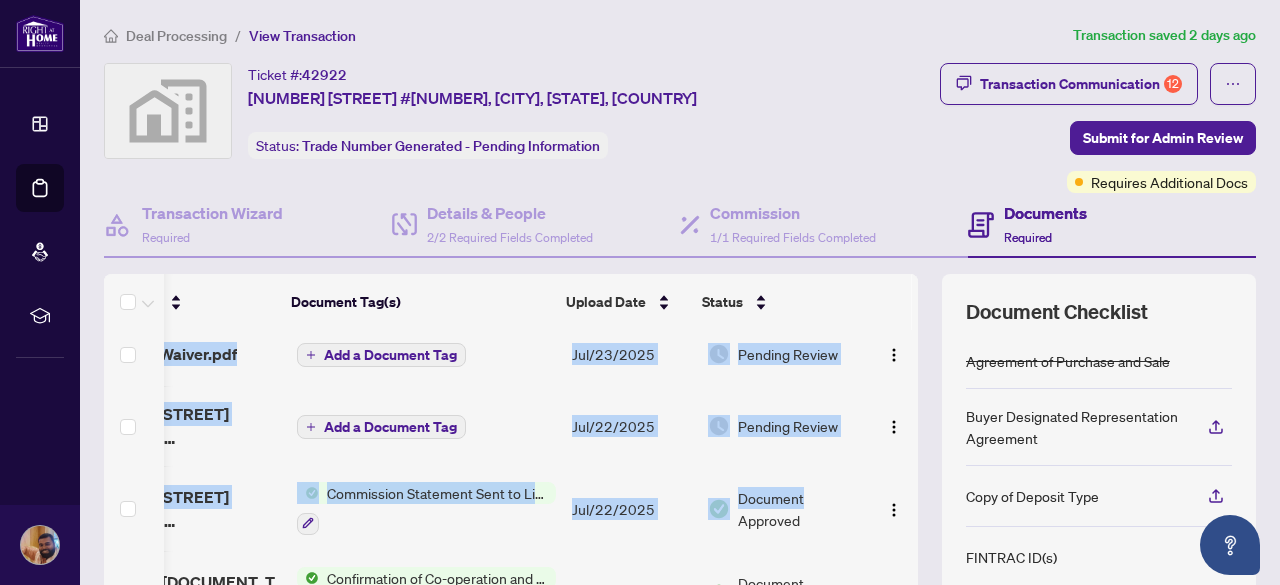 drag, startPoint x: 902, startPoint y: 492, endPoint x: 900, endPoint y: 556, distance: 64.03124 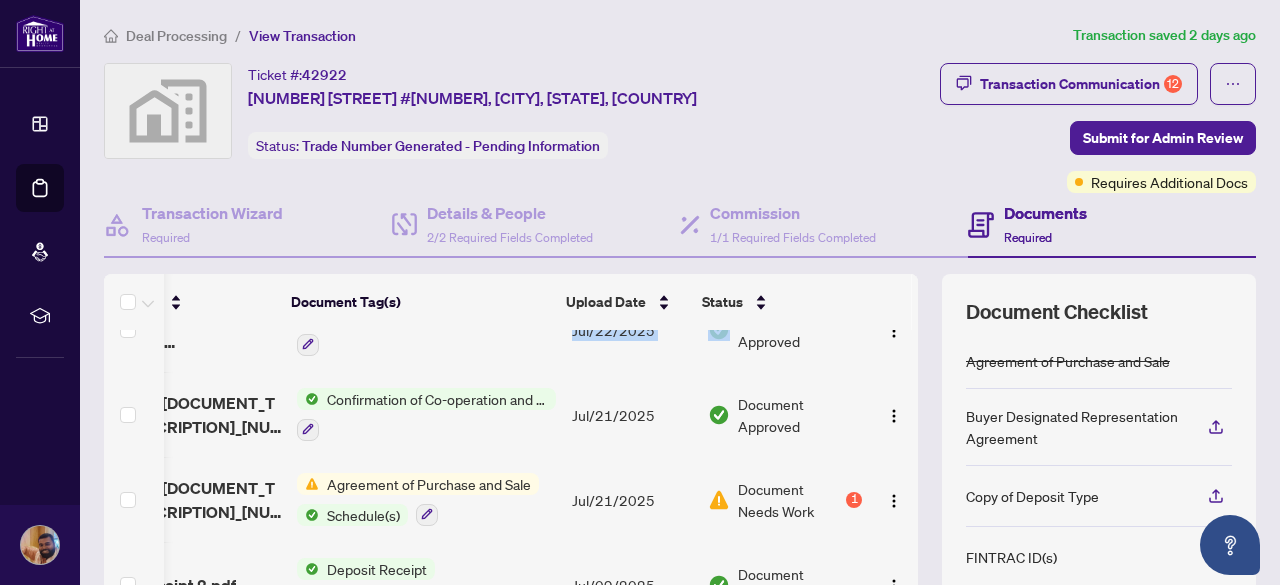 scroll, scrollTop: 270, scrollLeft: 116, axis: both 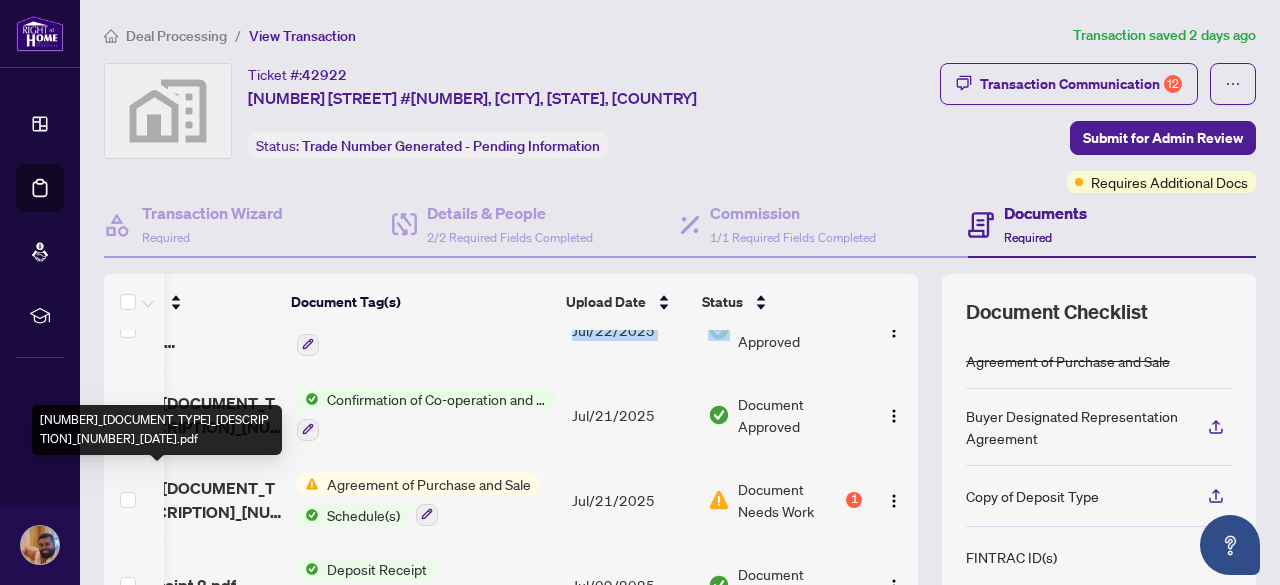 click on "[NUMBER]_Accepted_5th_offer_from_[LAST]_ [DATE].pdf" at bounding box center [179, 500] 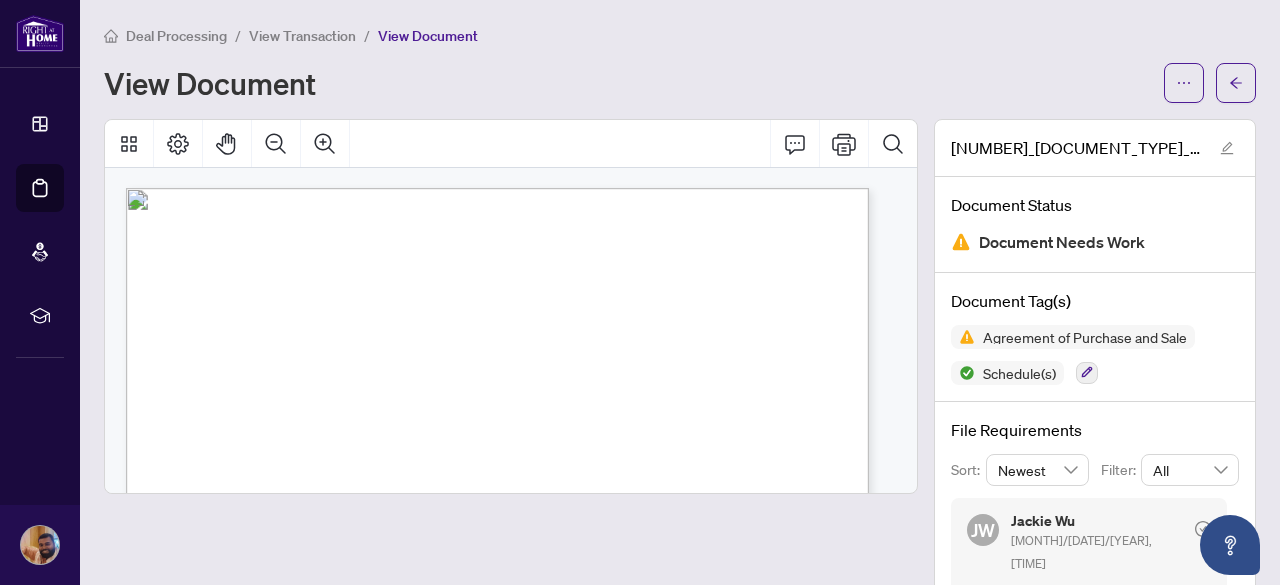scroll, scrollTop: 40, scrollLeft: 0, axis: vertical 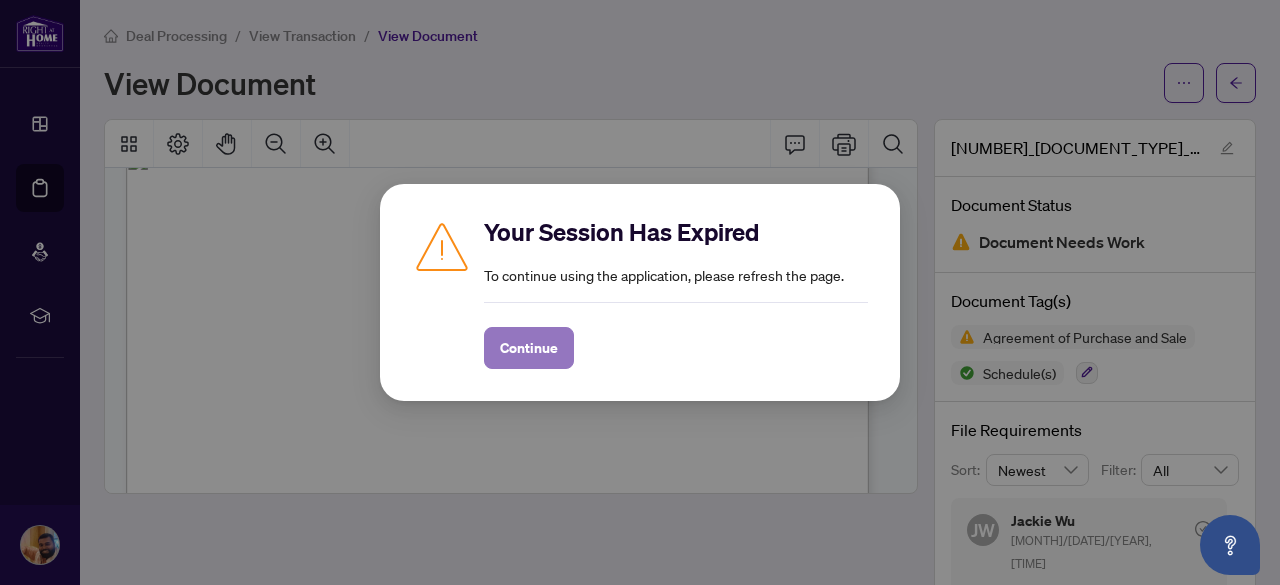 click on "Continue" at bounding box center (529, 348) 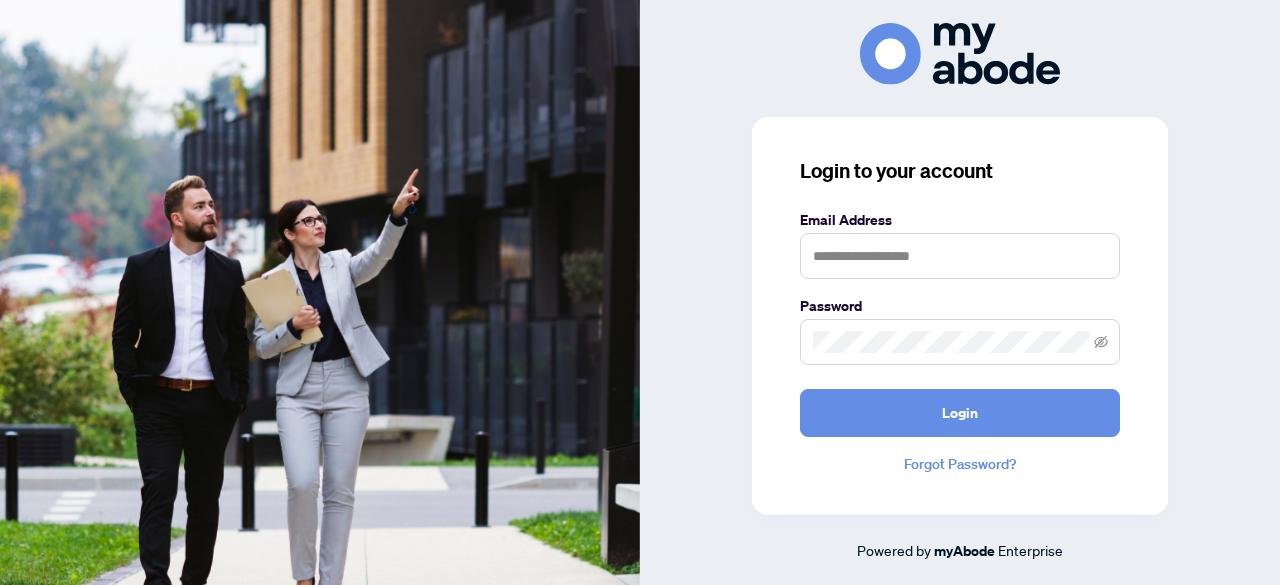scroll, scrollTop: 0, scrollLeft: 0, axis: both 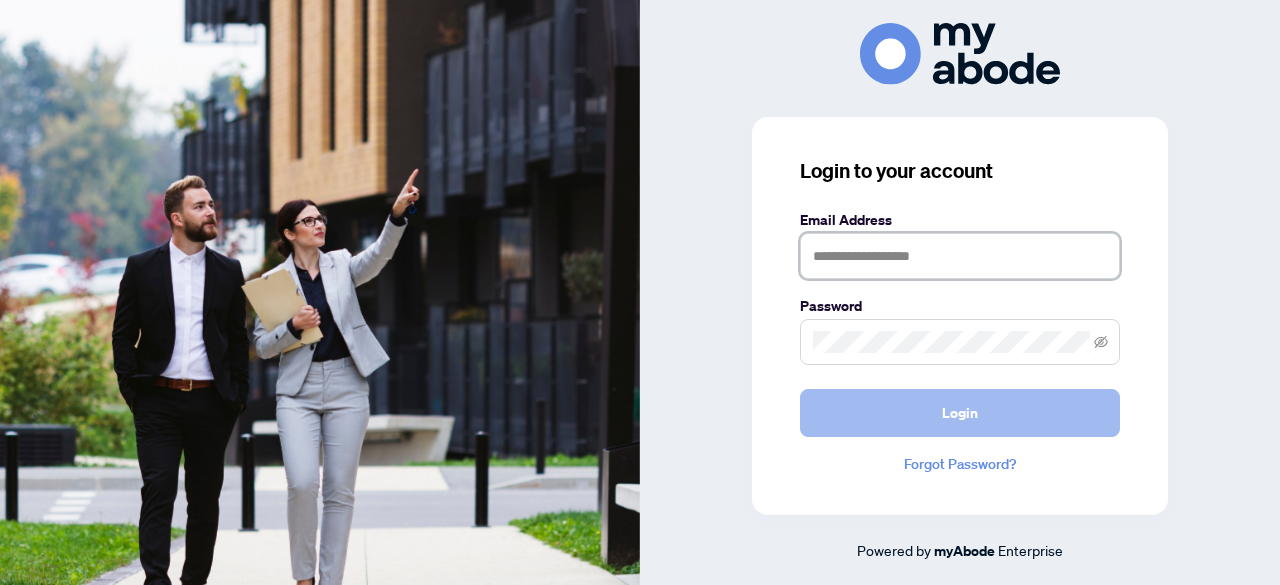 type on "**********" 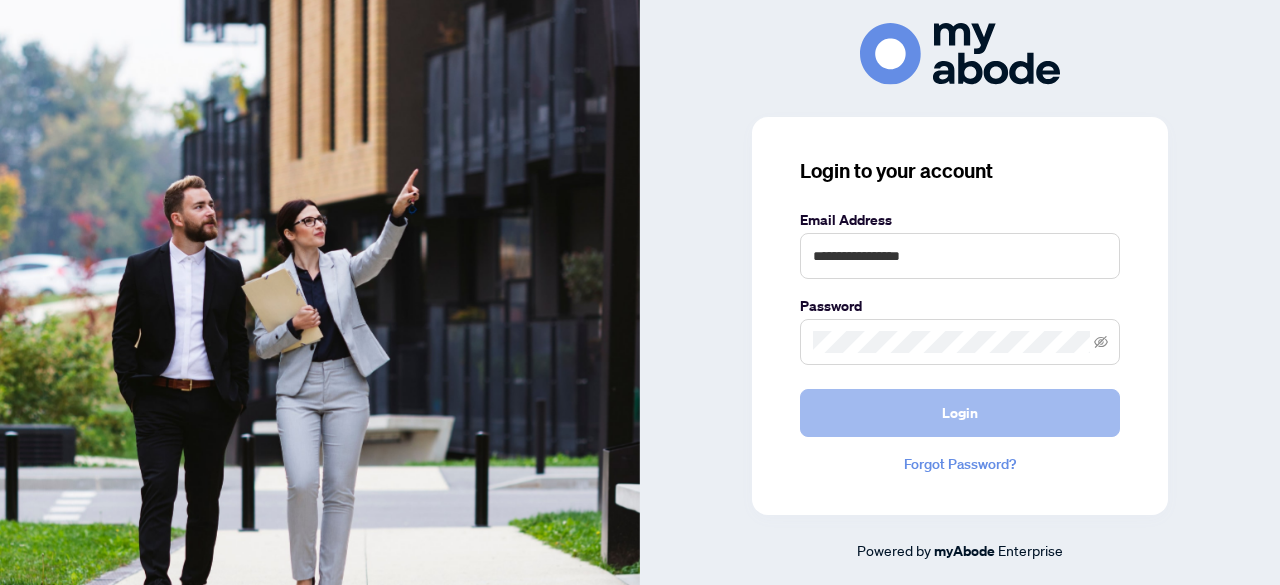 click on "Login" at bounding box center (960, 413) 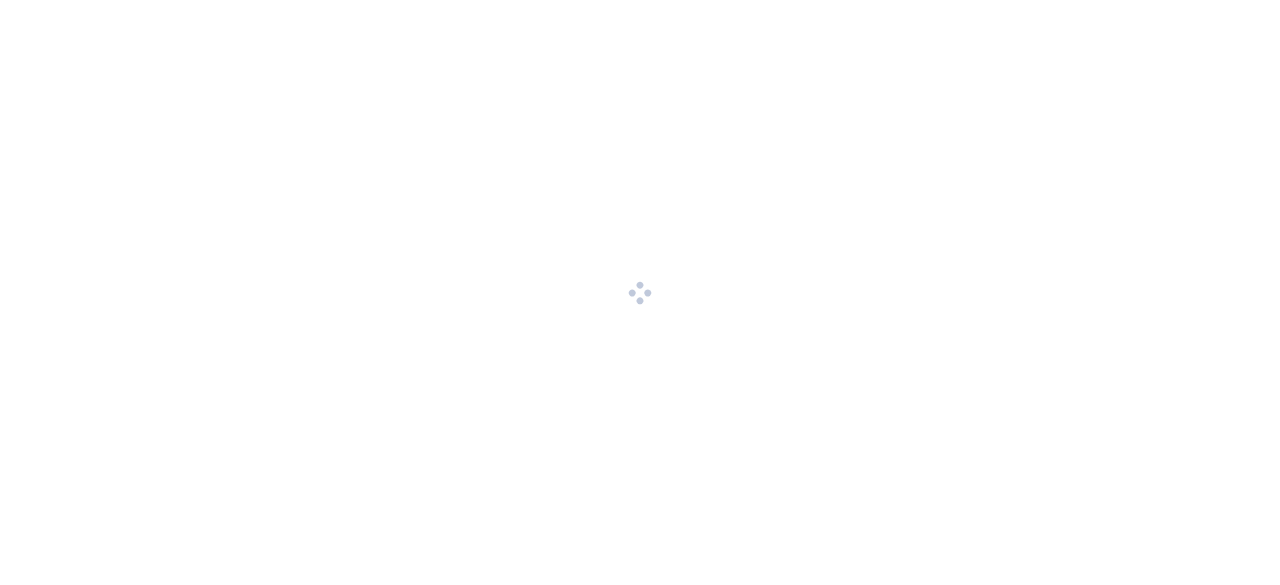 scroll, scrollTop: 0, scrollLeft: 0, axis: both 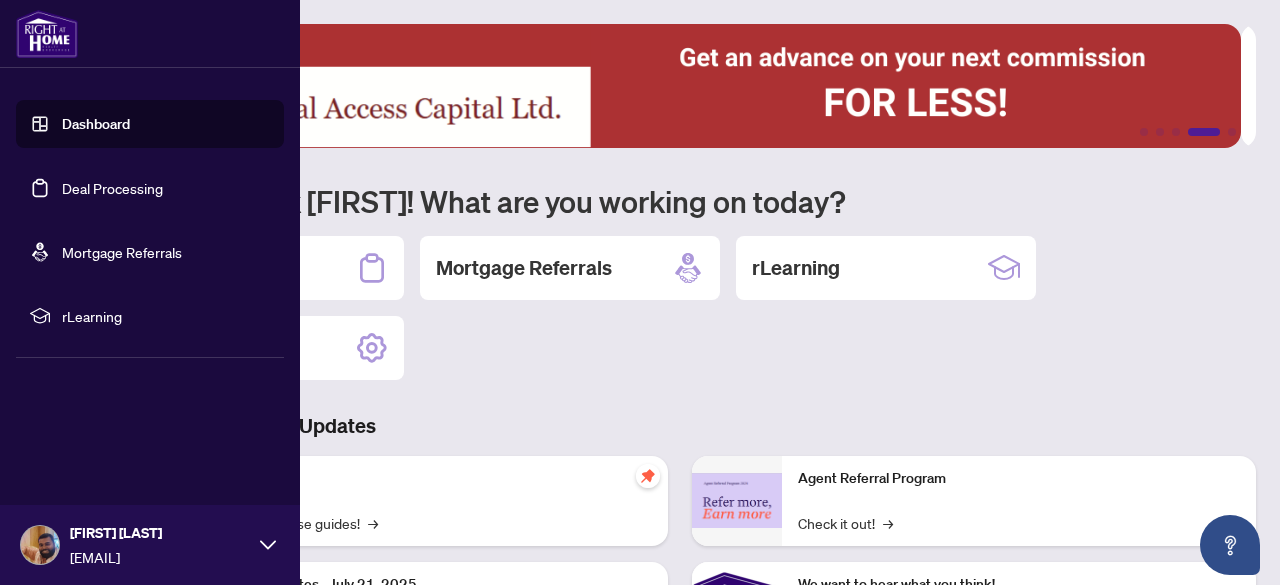 click on "Deal Processing" at bounding box center [112, 188] 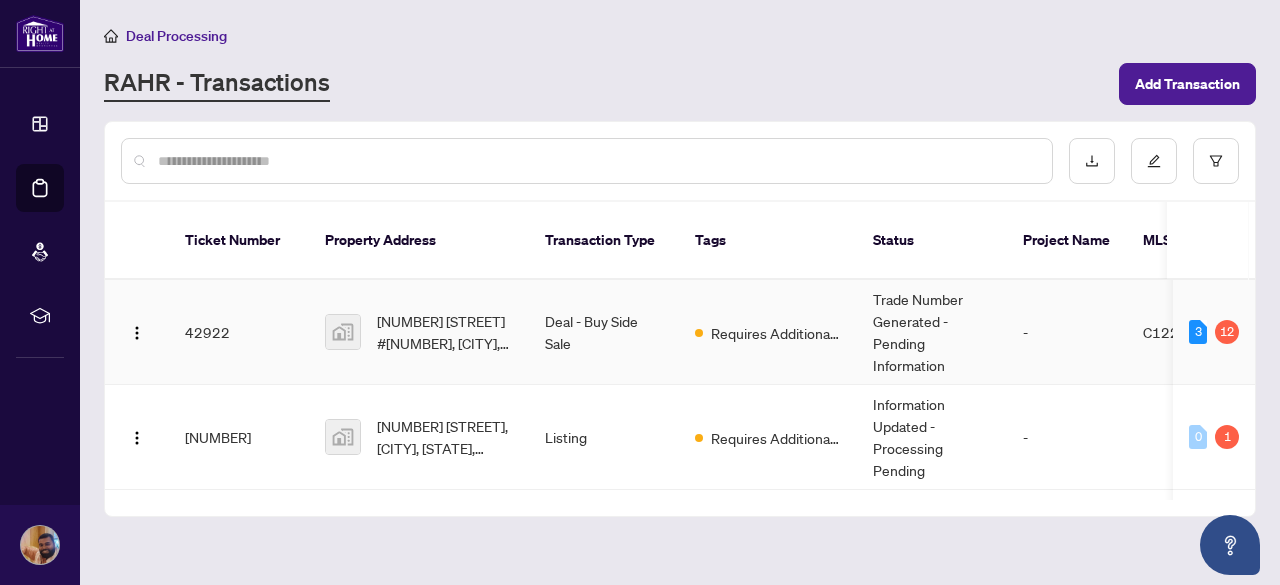 click on "Deal - Buy Side Sale" at bounding box center (604, 332) 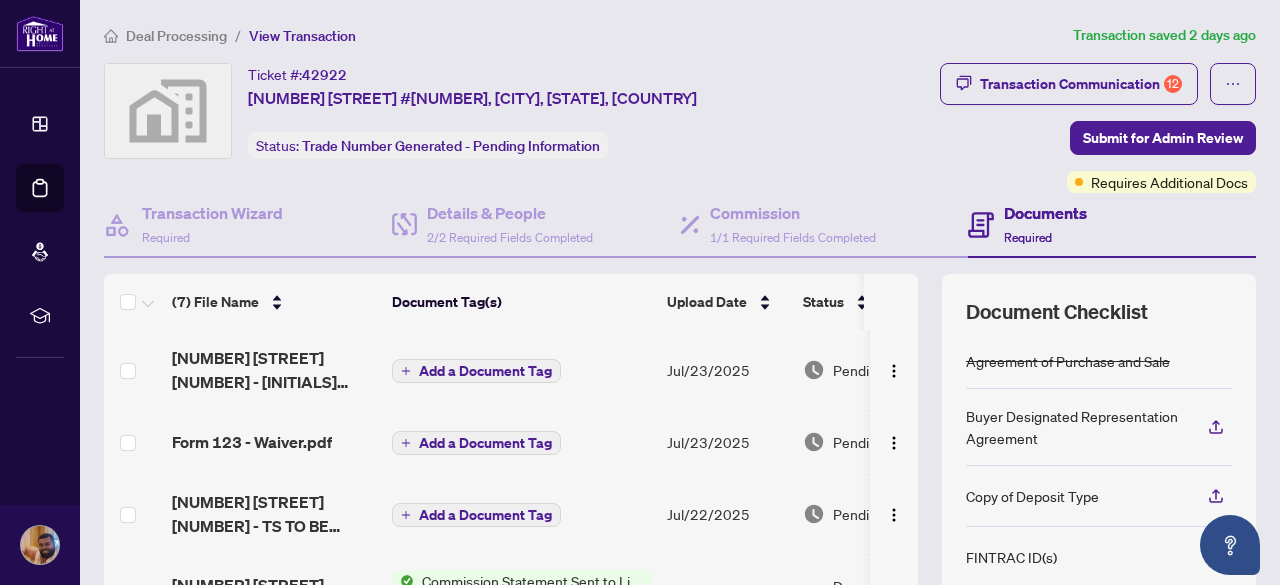 click on "Deal Processing" at bounding box center [176, 36] 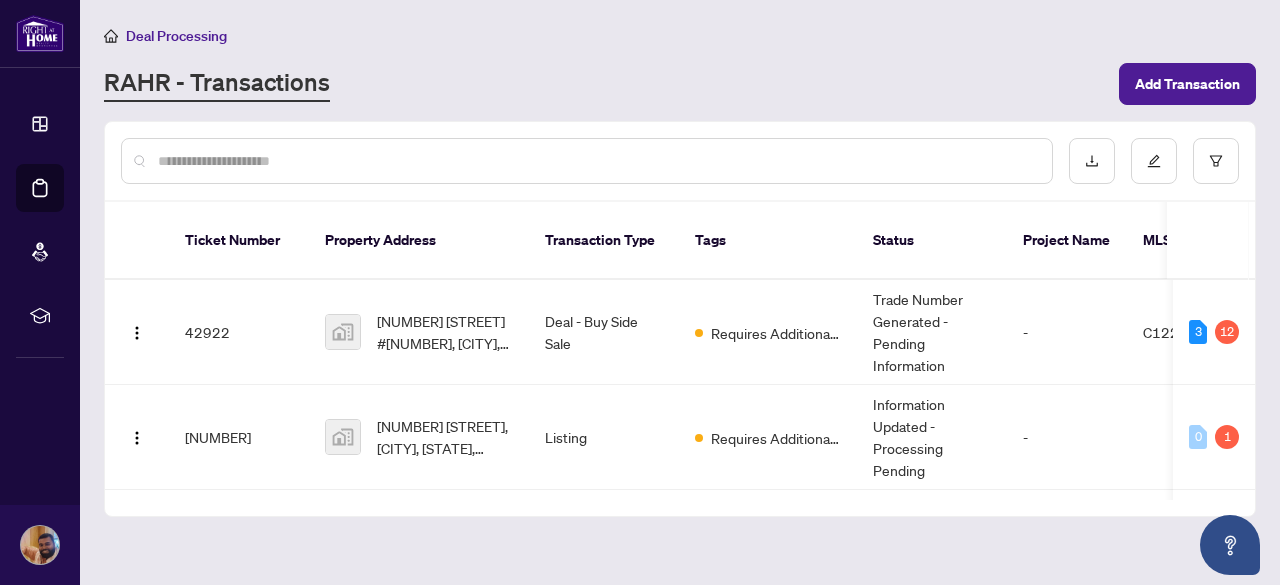 click on "Deal Processing RAHR - Transactions Add Transaction Ticket Number Property Address Transaction Type Tags Status Project Name MLS # Trade Number Last Updated By Last Modified Date Created By Created Date                             42922 23 Hollywood Crescent #3701, Toronto, ON, Canada Deal - Buy Side Sale Requires Additional Docs Trade Number Generated - Pending Information - C12217757 2510841 Kajan Parameshwaranathan Jul/23/2025 Kajan Parameshwaranathan Jul/08/2025 3 12 42550 324 Britannia Avenue West, Windfields, Oshawa, ON, Canada Listing Requires Additional Docs Information Updated - Processing Pending - - Maryam Arman Jul/18/2025 Kajan Parameshwaranathan Jul/06/2025 0 1 42145 1055 Orenda St, Pickering, Ontario L1V 2P8, Canada Deal - Sell Side Lease 4 Tags Transaction Processing Complete - Awaiting Payment - E12154574 2507834 Dawn Chan Jul/07/2025 Kajan Parameshwaranathan Jul/03/2025 0 0 41784 1055 Orenda St, Pickering, Ontario L1V 2P8, Canada Listing - Lease Approved - E12154574 2507834 0 0" at bounding box center (680, 292) 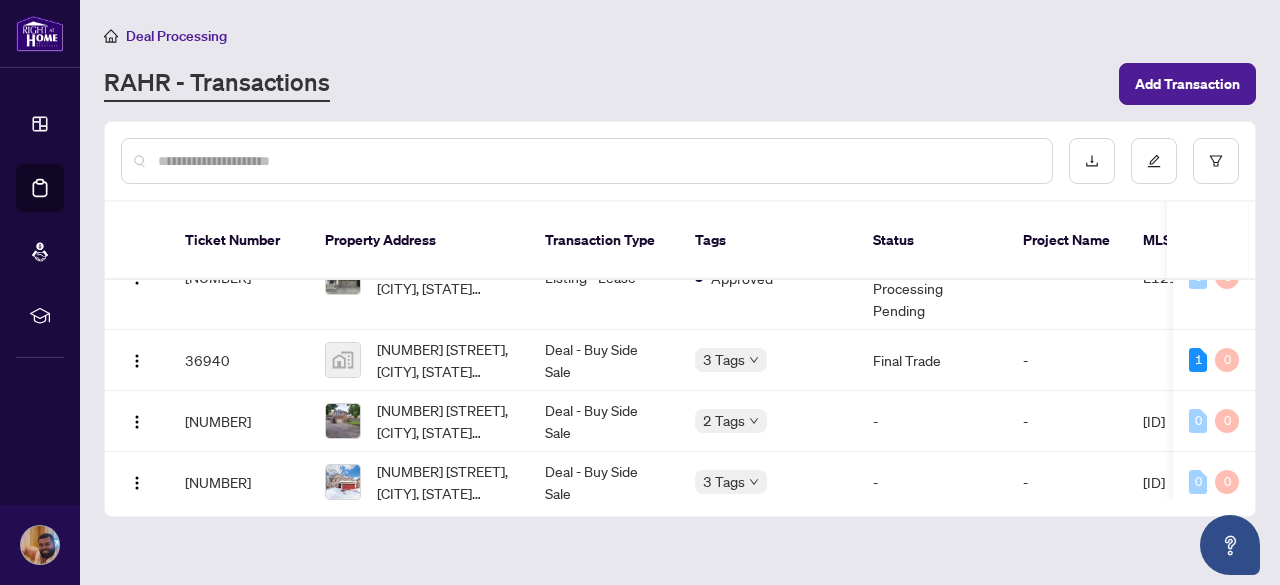 scroll, scrollTop: 366, scrollLeft: 0, axis: vertical 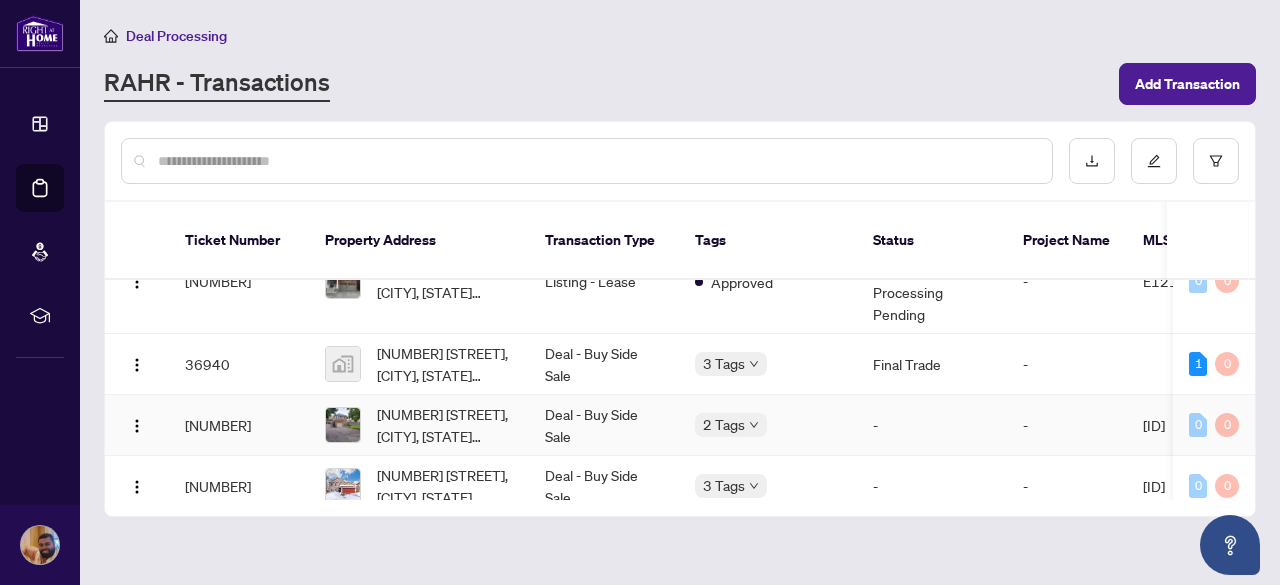 click on "Deal - Buy Side Sale" at bounding box center (604, 425) 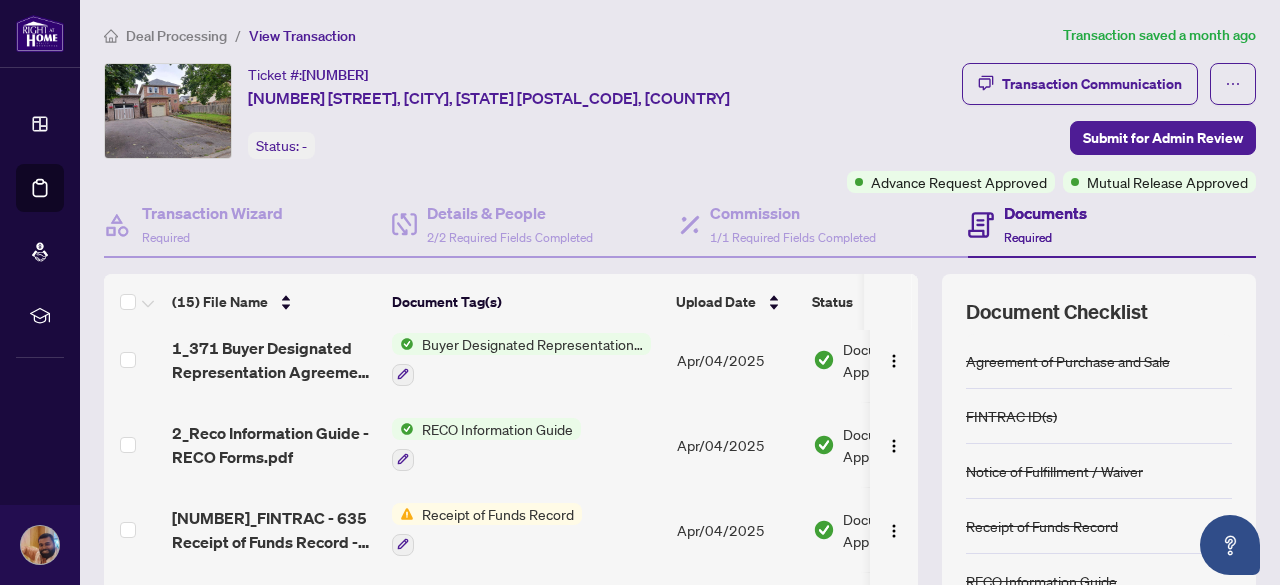 scroll, scrollTop: 515, scrollLeft: 0, axis: vertical 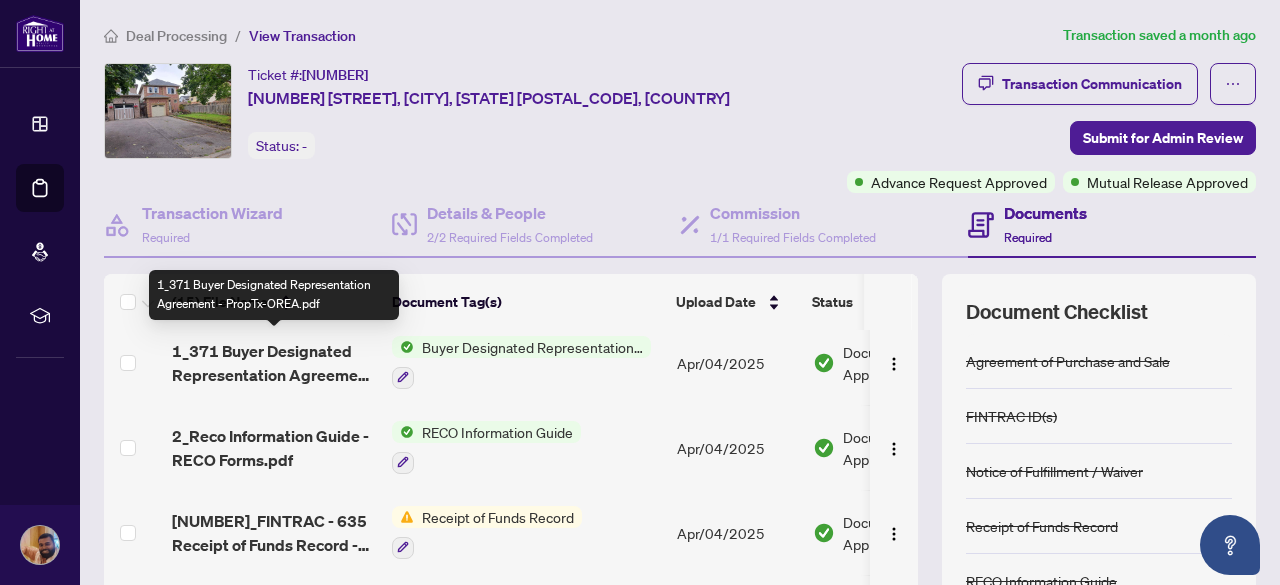 click on "1_371 Buyer Designated Representation Agreement - PropTx-OREA.pdf" at bounding box center [274, 363] 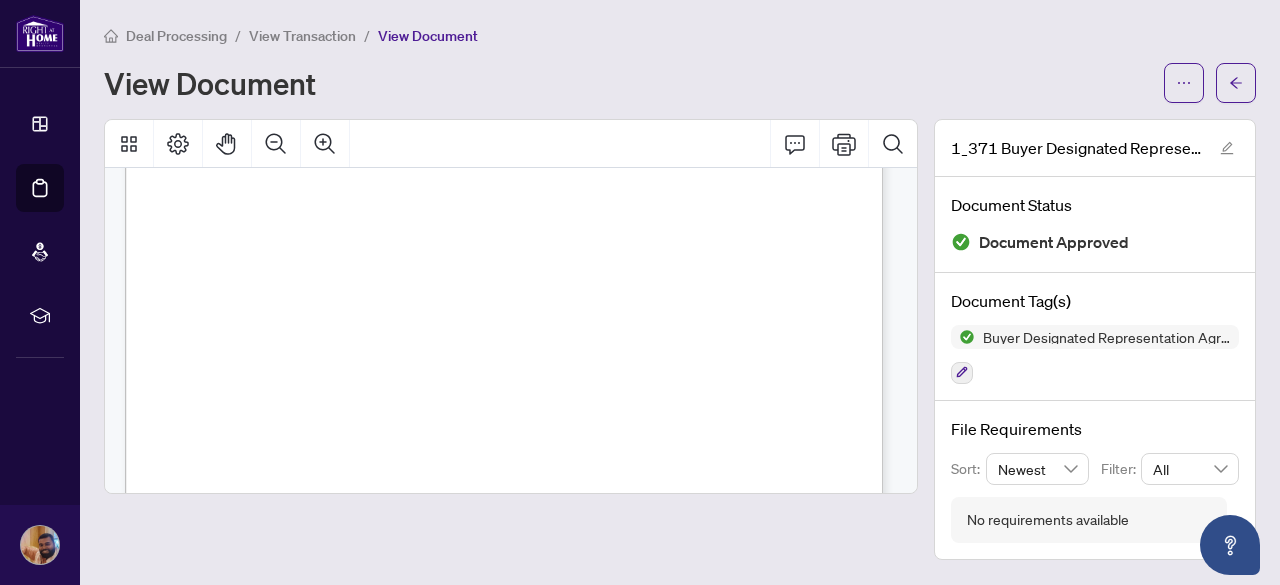 scroll, scrollTop: 160, scrollLeft: 0, axis: vertical 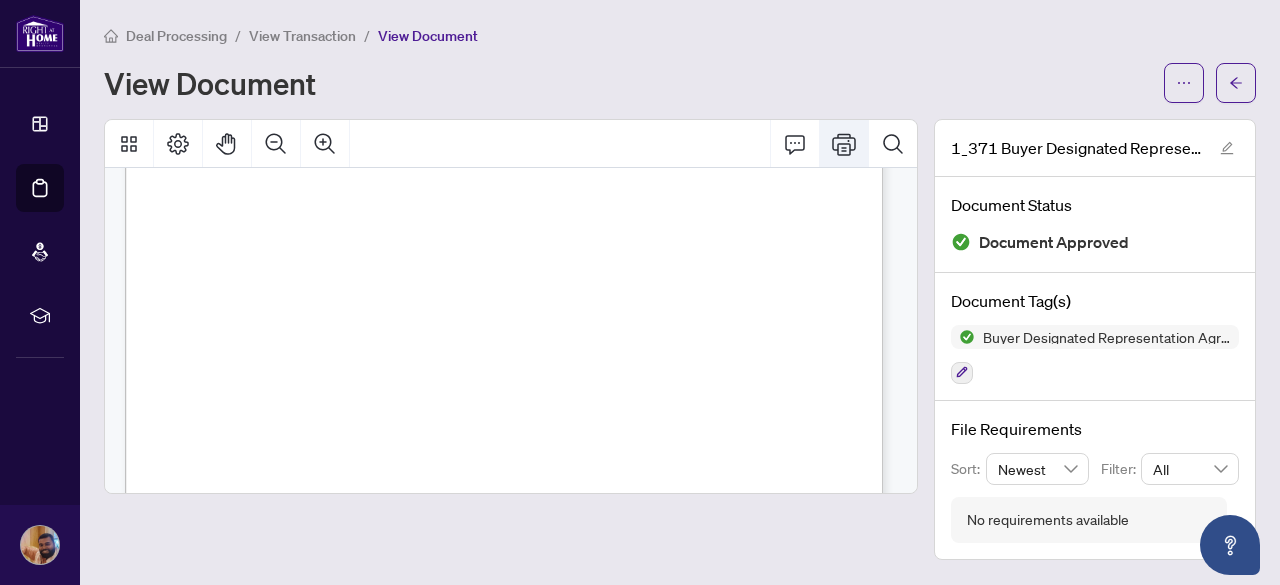 click 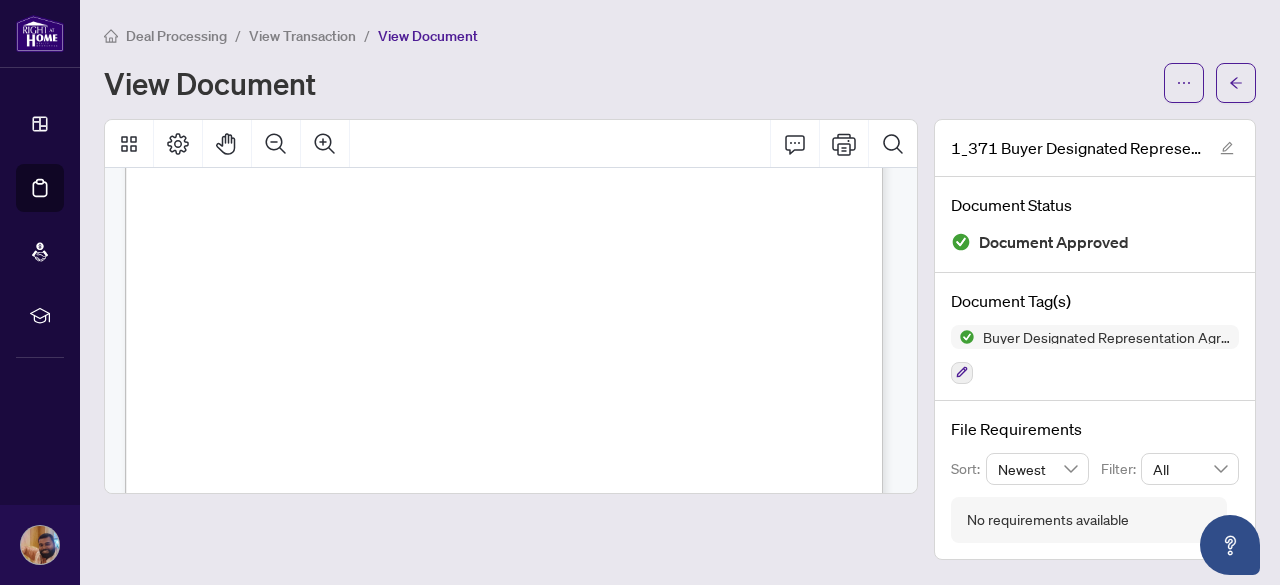 scroll, scrollTop: 0, scrollLeft: 0, axis: both 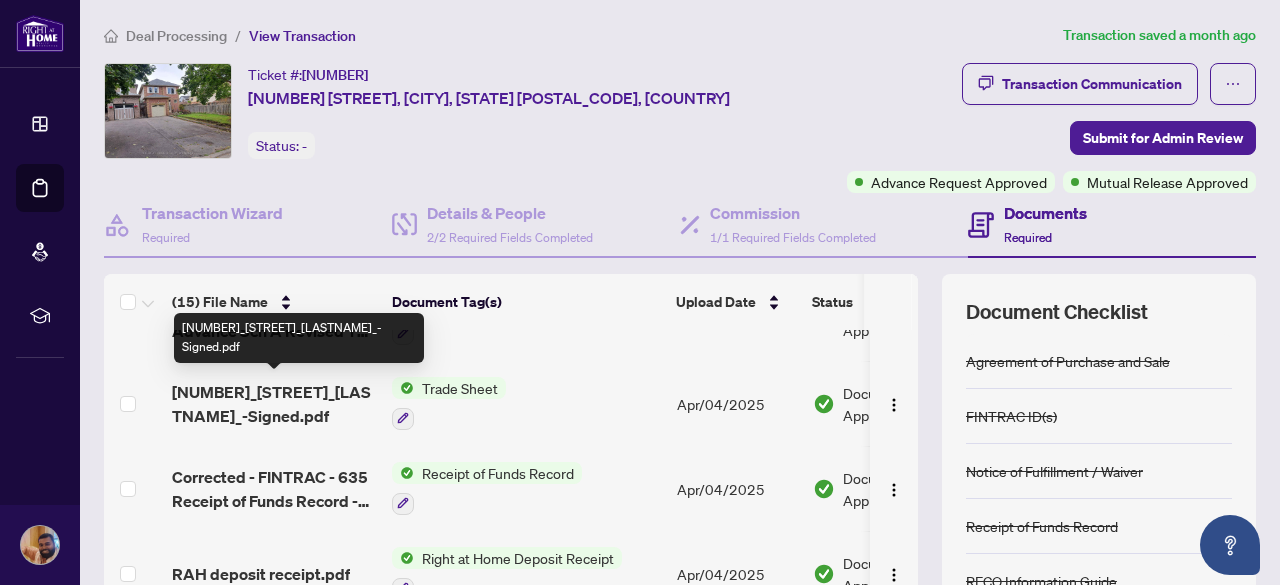 click on "1073_Rathmore_Cres_-Signed.pdf" at bounding box center (274, 404) 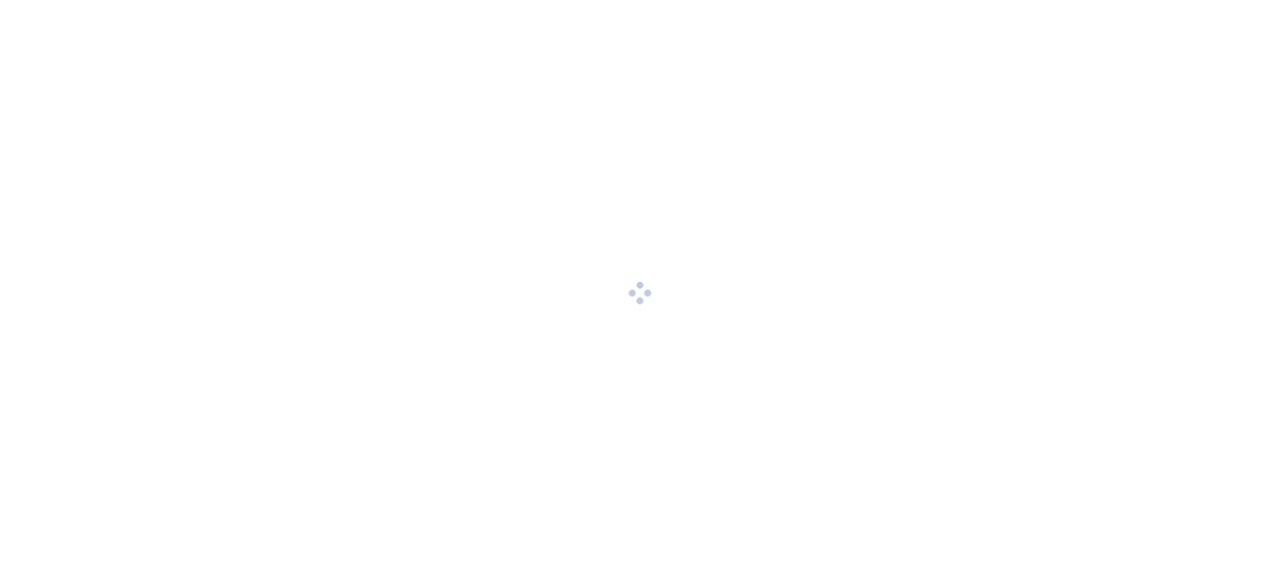 scroll, scrollTop: 0, scrollLeft: 0, axis: both 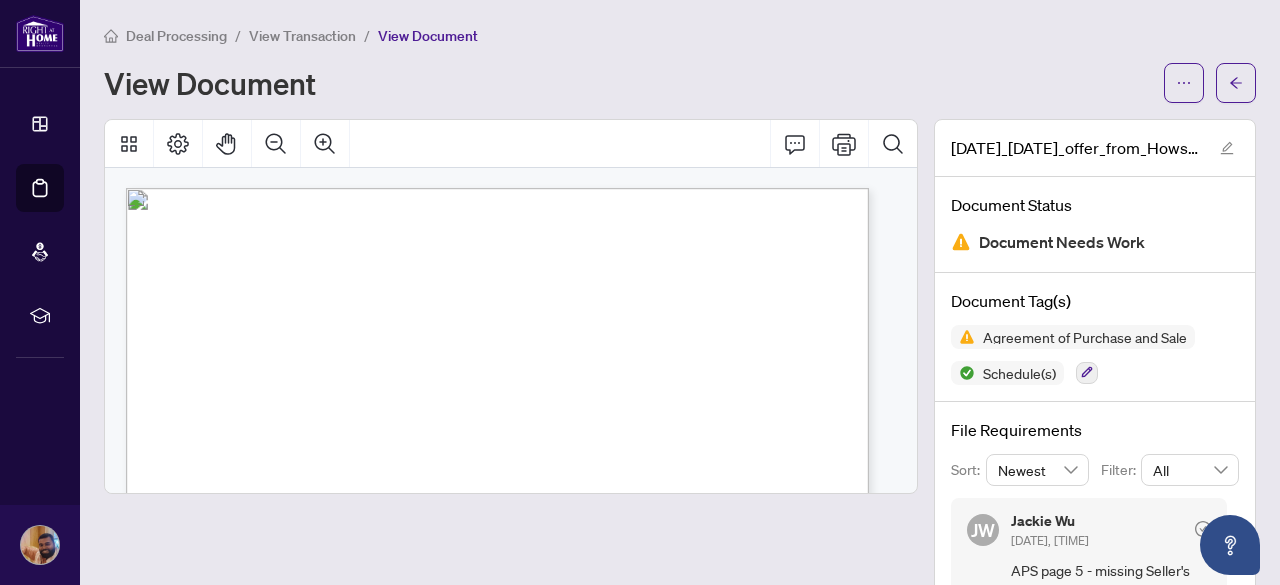 click on "Deal Processing" at bounding box center (176, 36) 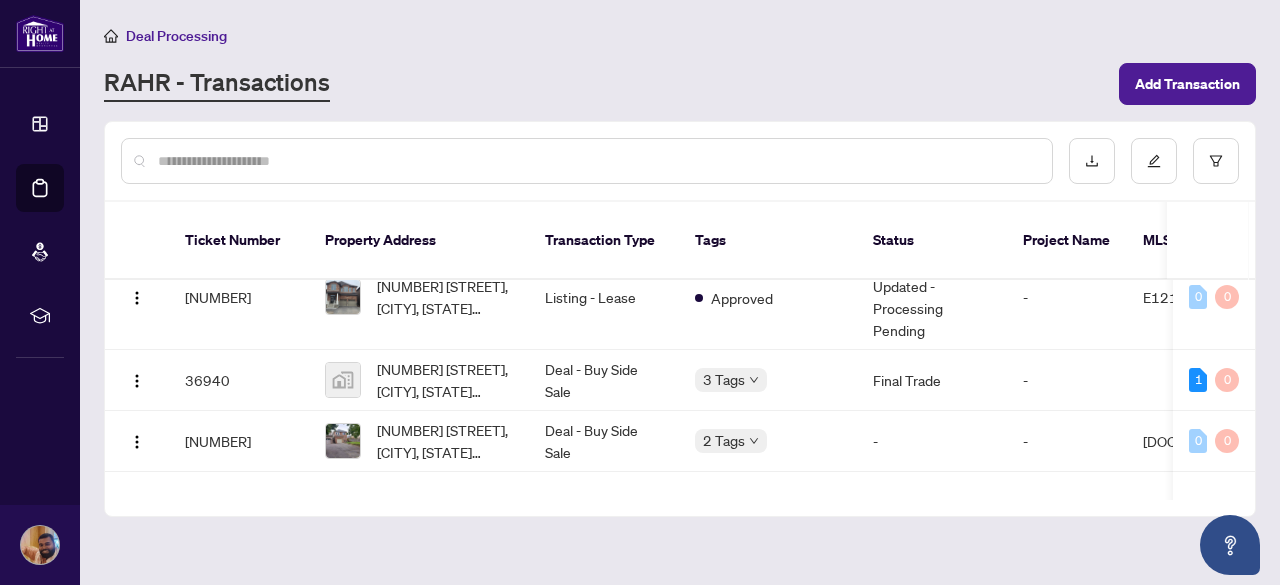 scroll, scrollTop: 354, scrollLeft: 0, axis: vertical 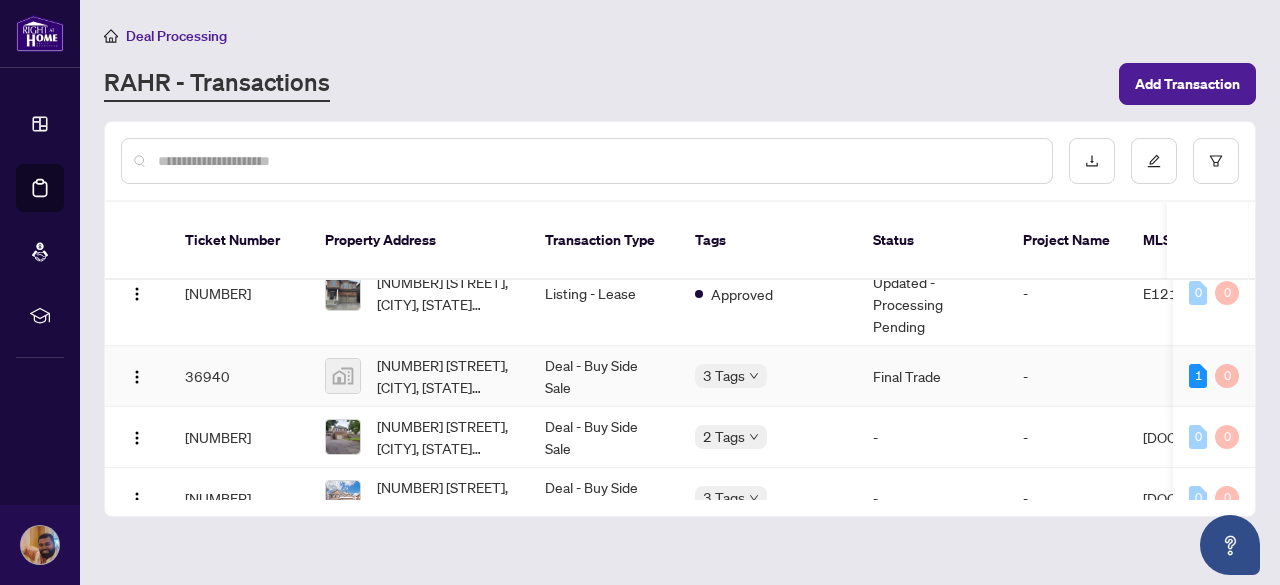 click on "Deal - Buy Side Sale" at bounding box center [604, 376] 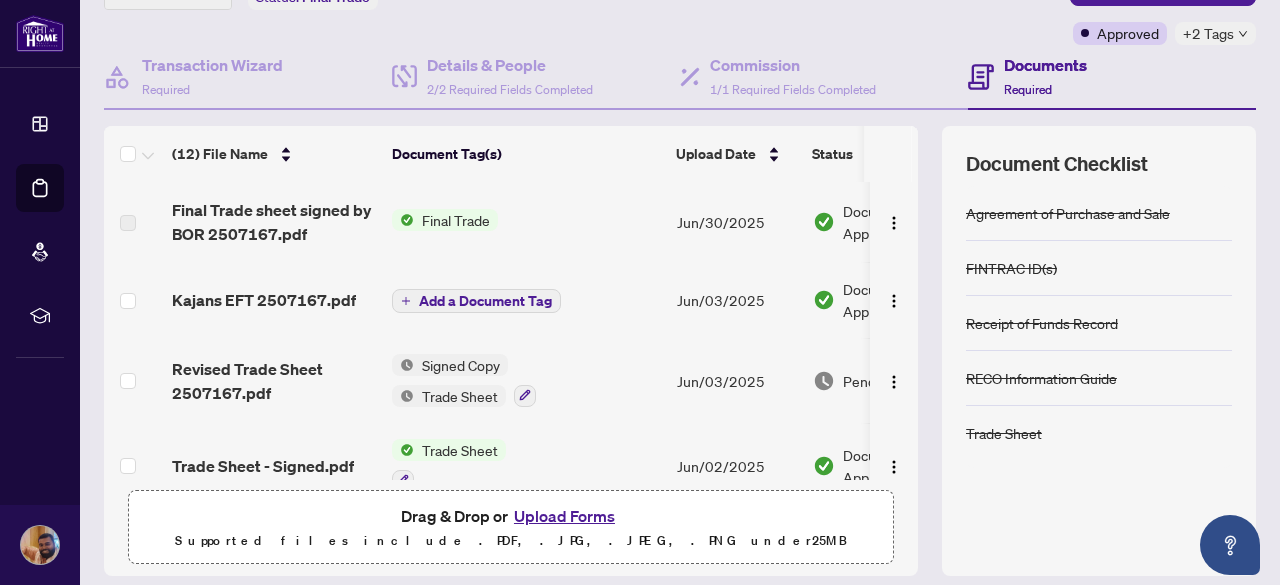 scroll, scrollTop: 151, scrollLeft: 0, axis: vertical 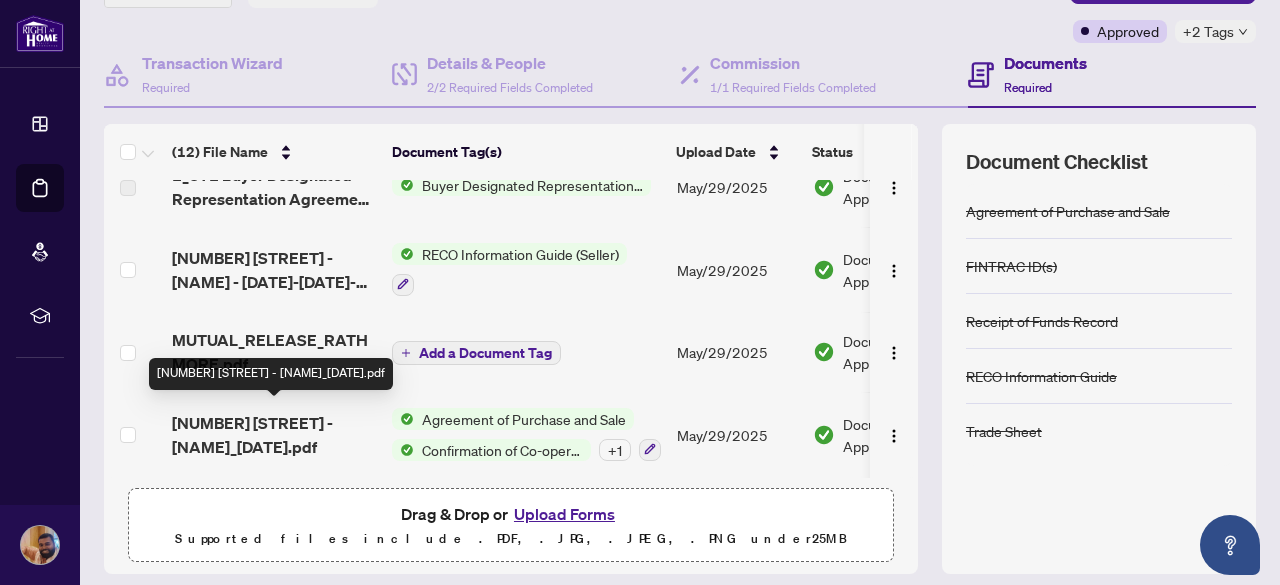 click on "1073 Rathmore Cres - Glenroy Ennis_May 23.pdf" at bounding box center (274, 435) 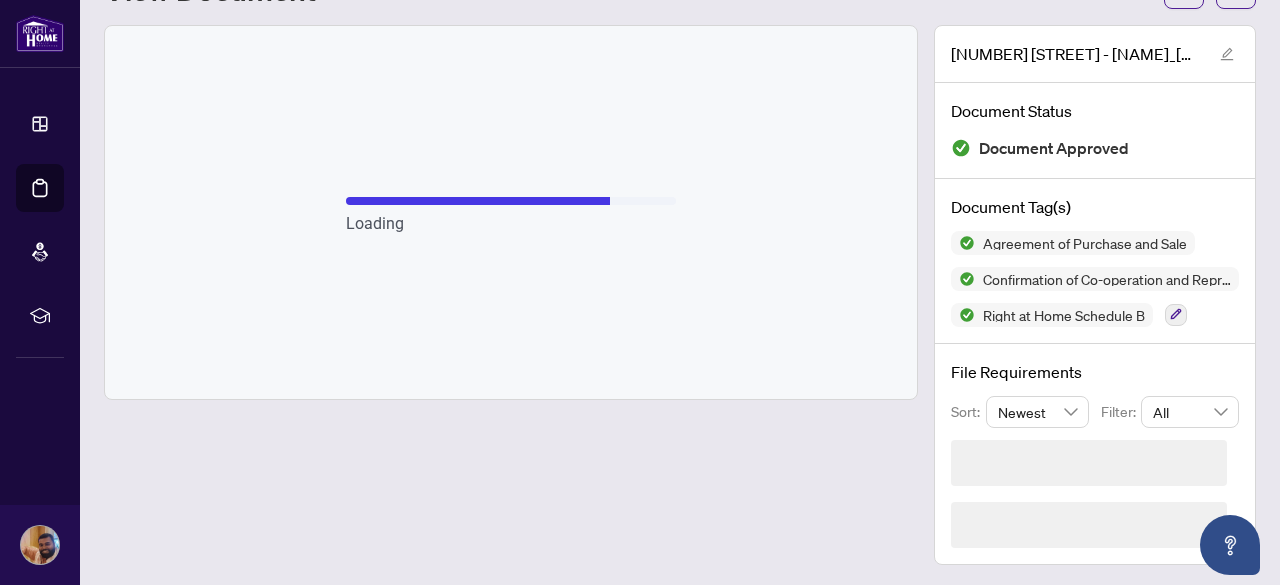 scroll, scrollTop: 32, scrollLeft: 0, axis: vertical 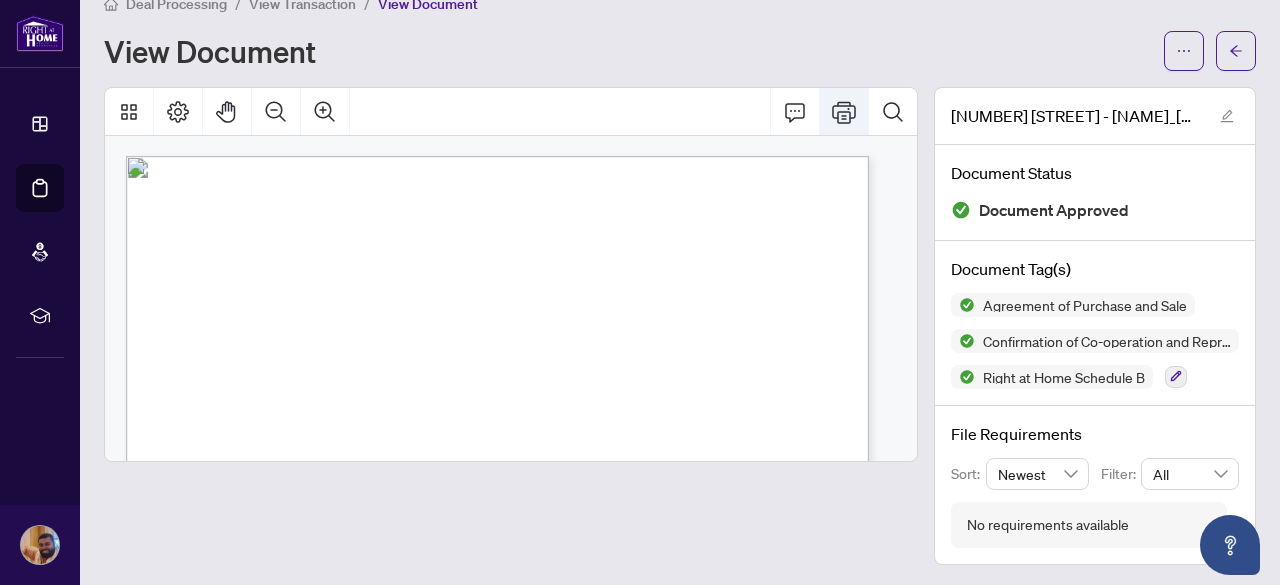click 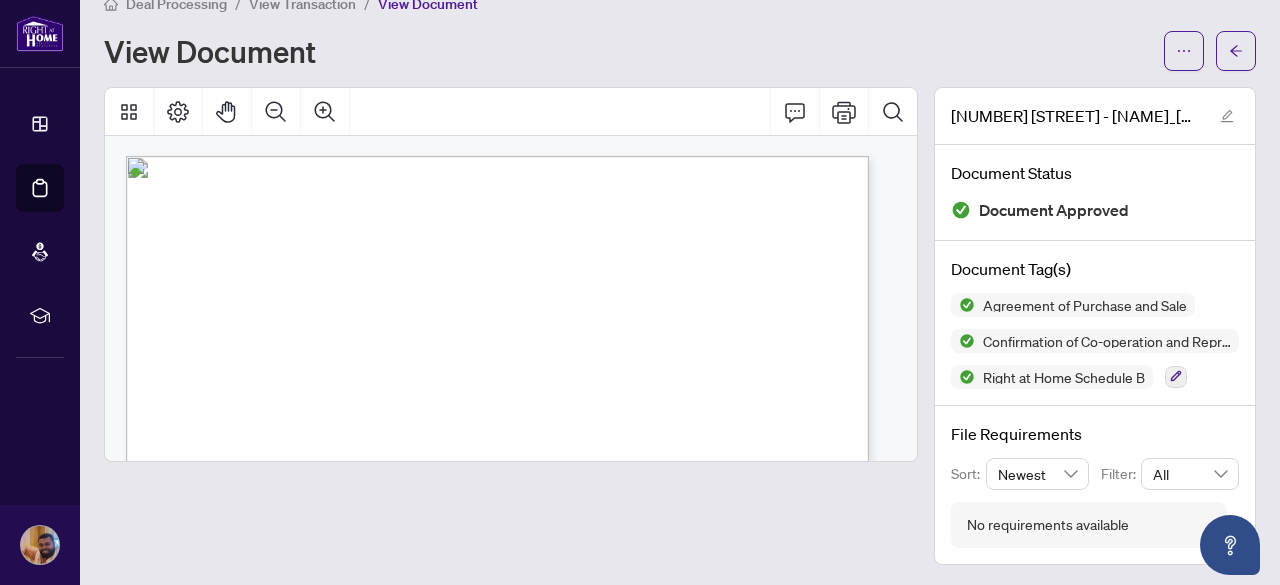 scroll, scrollTop: 24, scrollLeft: 0, axis: vertical 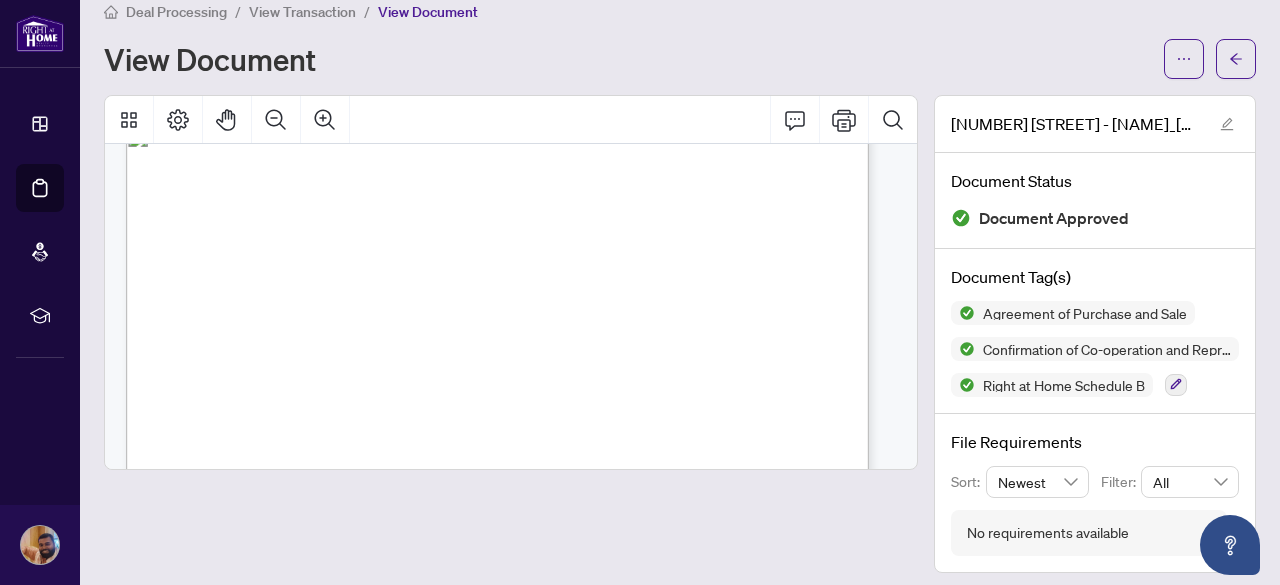 click on "Docusign Envelope ID: C560BA1E-5E88-41FA-9DF6-022C54F3B067
________
DigiSign Verified - 6ad2d2ba-a17b-4f67-8083-984b19596c83
GE Loading Loading Loading Loading Loading" at bounding box center (504, 307) 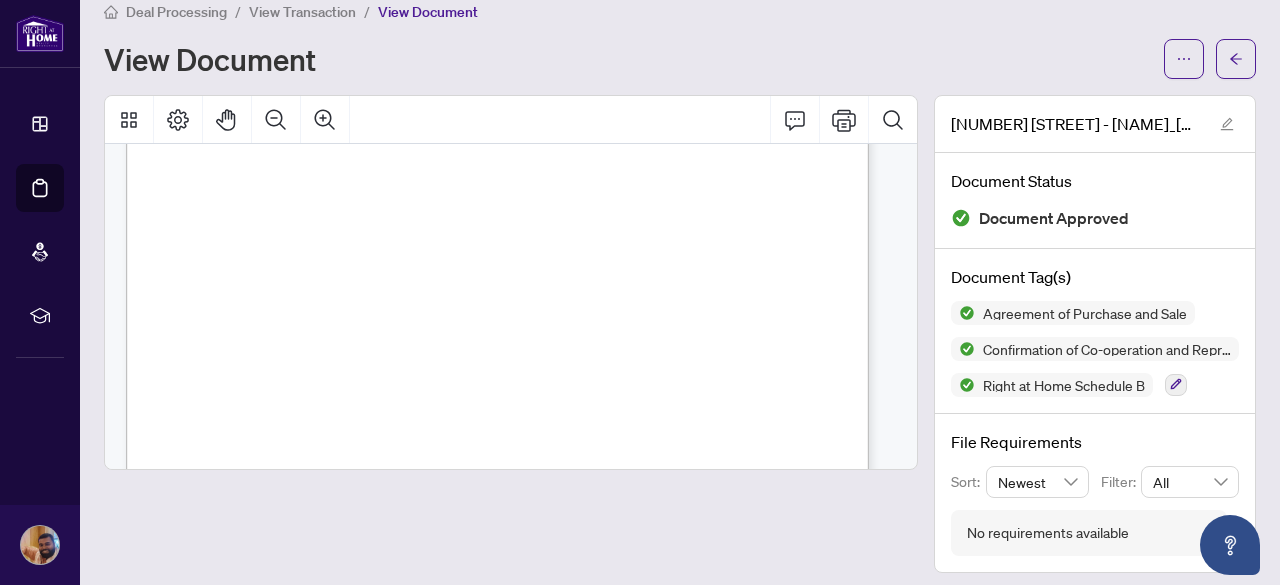 click on "Docusign Envelope ID: C560BA1E-5E88-41FA-9DF6-022C54F3B067
________
DigiSign Verified - 6ad2d2ba-a17b-4f67-8083-984b19596c83
GE Loading Loading Loading Loading Loading" at bounding box center (504, 307) 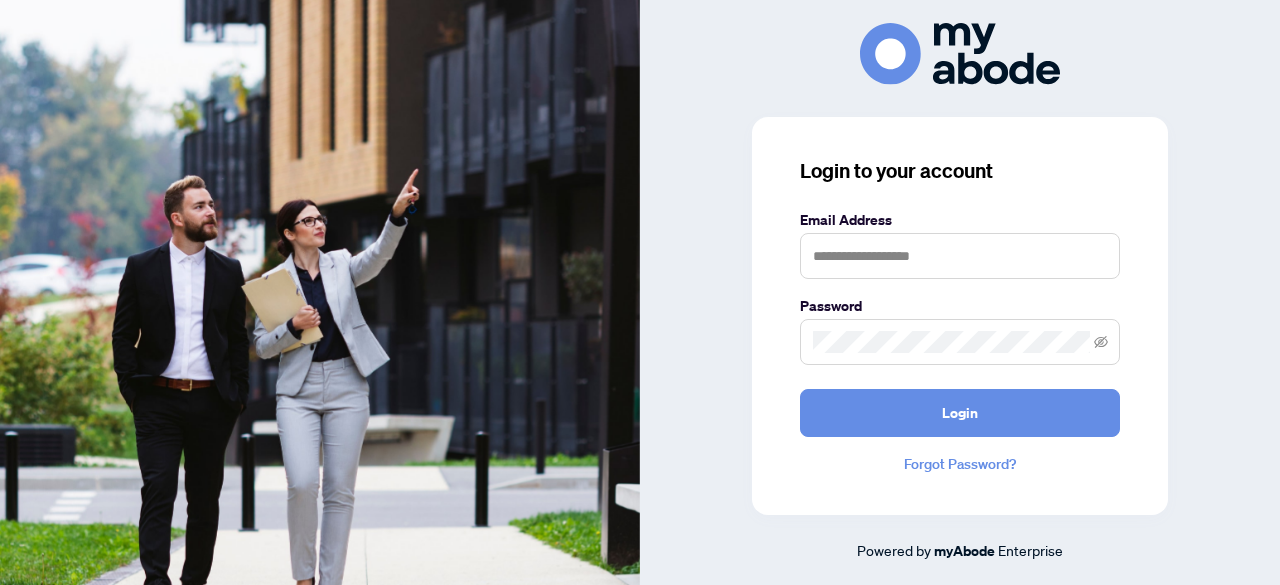 scroll, scrollTop: 0, scrollLeft: 0, axis: both 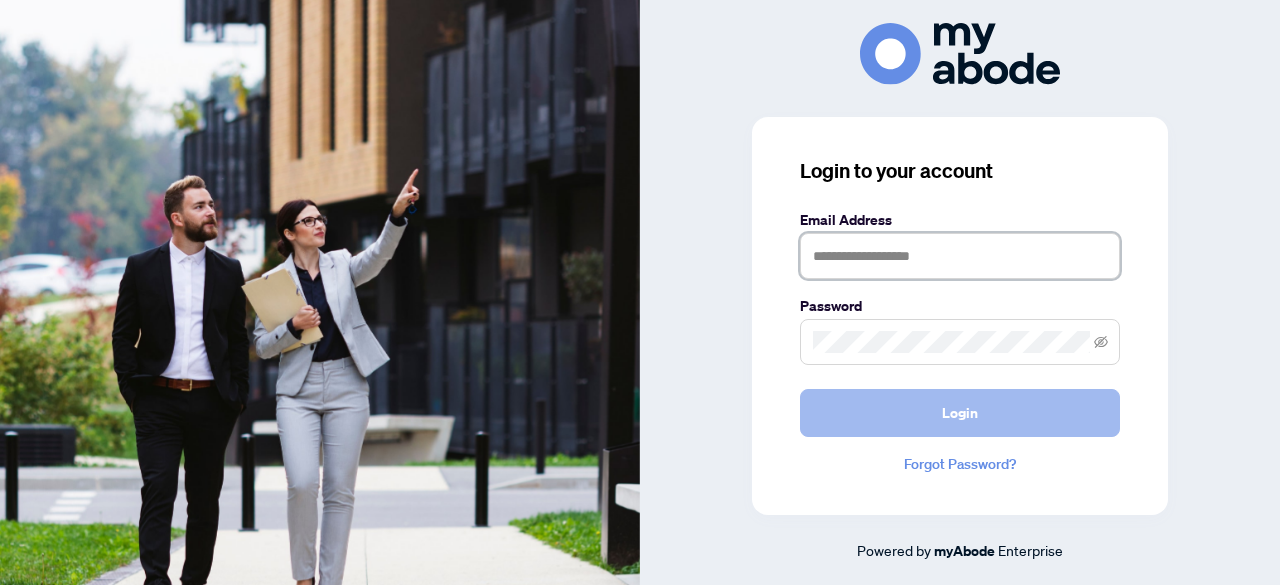 type on "**********" 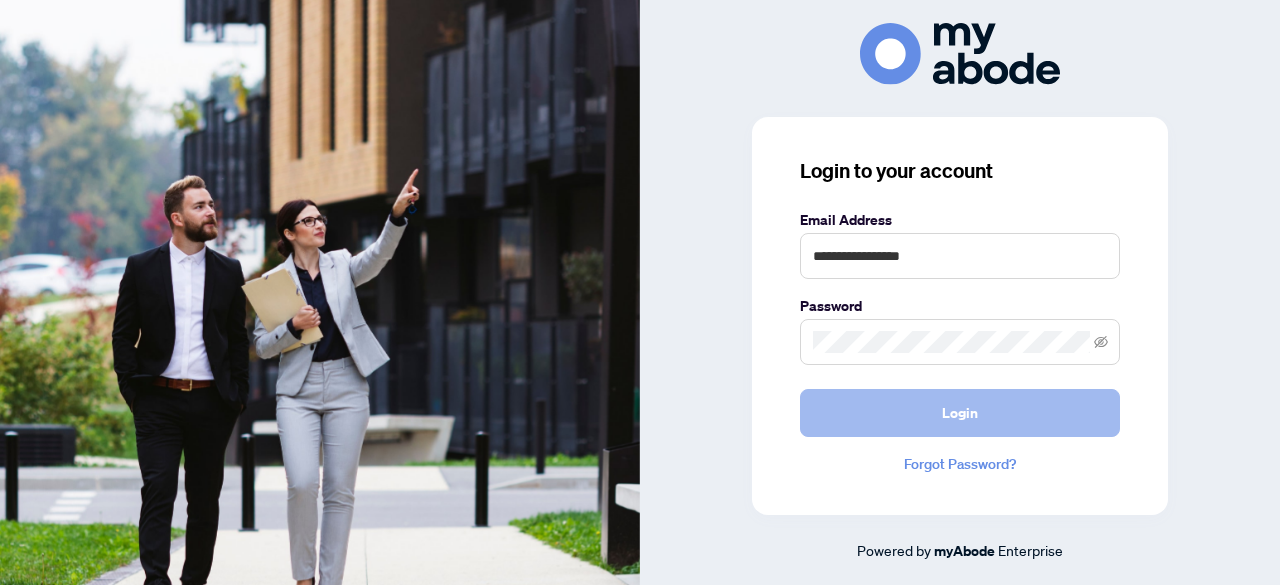 click on "Login" at bounding box center [960, 413] 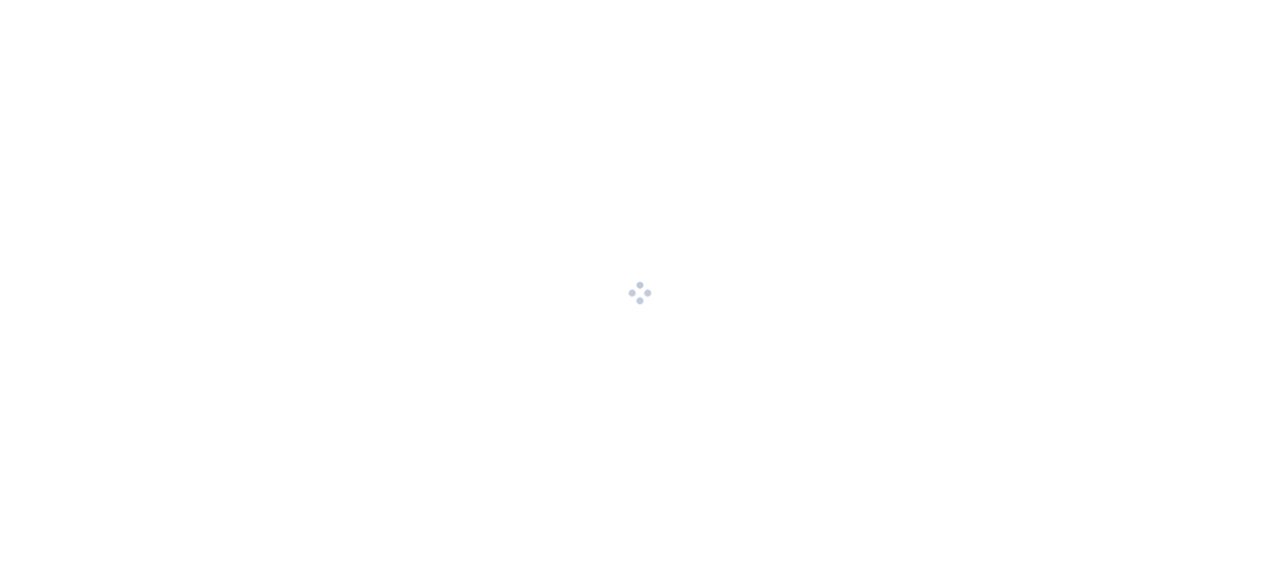 scroll, scrollTop: 0, scrollLeft: 0, axis: both 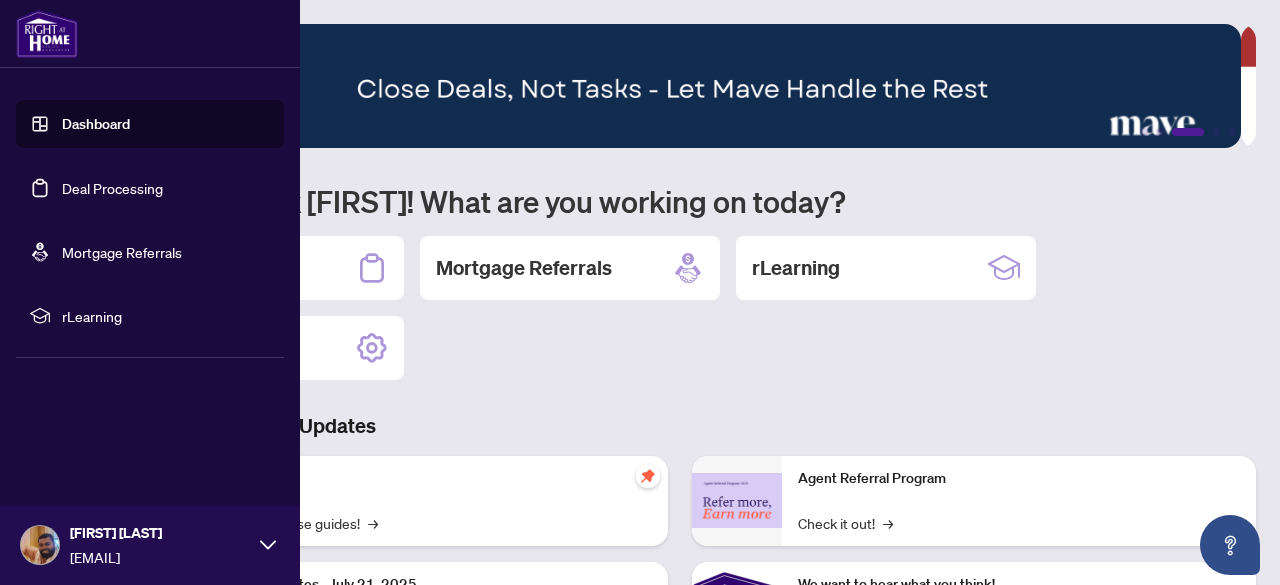 click on "Deal Processing" at bounding box center (112, 188) 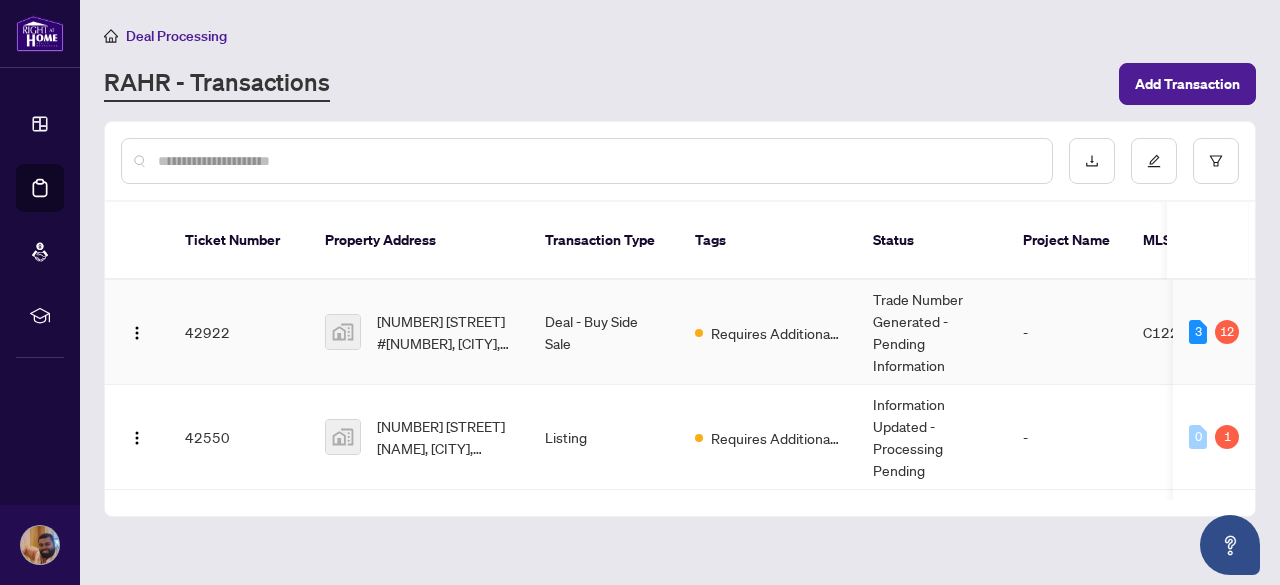 click on "Deal - Buy Side Sale" at bounding box center (604, 332) 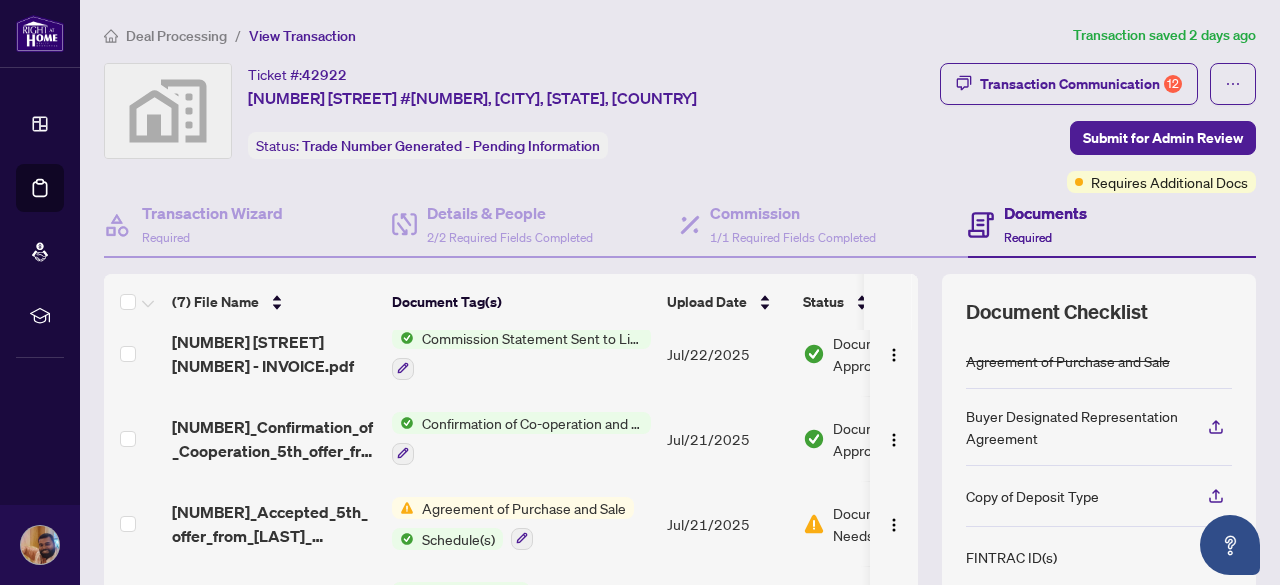 scroll, scrollTop: 270, scrollLeft: 0, axis: vertical 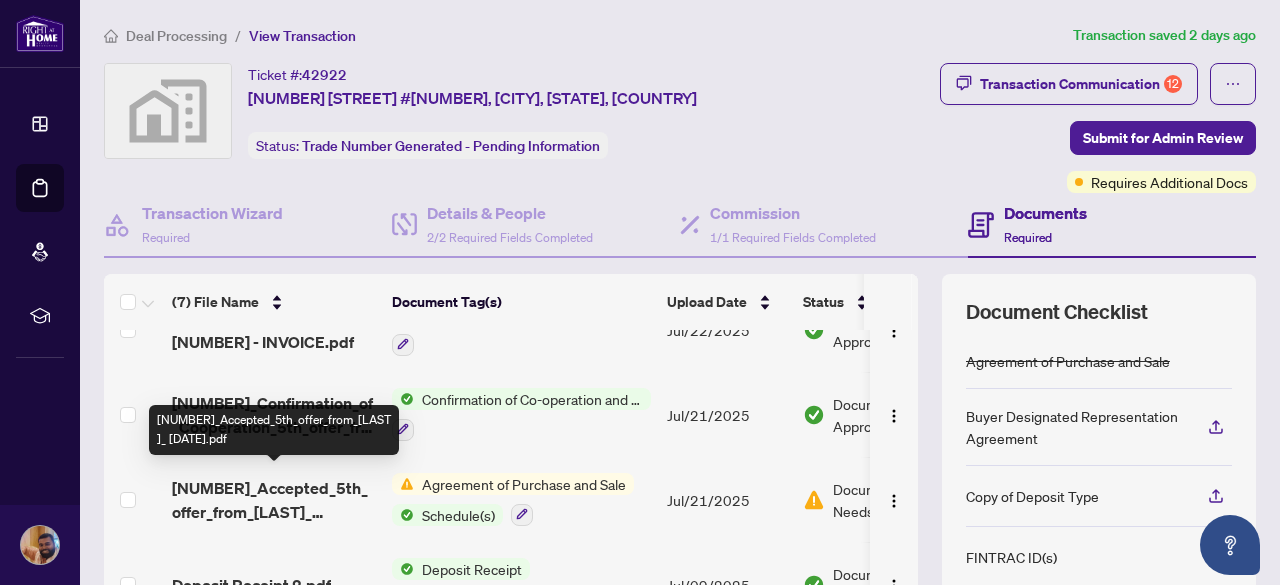 click on "[NUMBER]_Accepted_5th_offer_from_[LAST]_ [DATE].pdf" at bounding box center (274, 500) 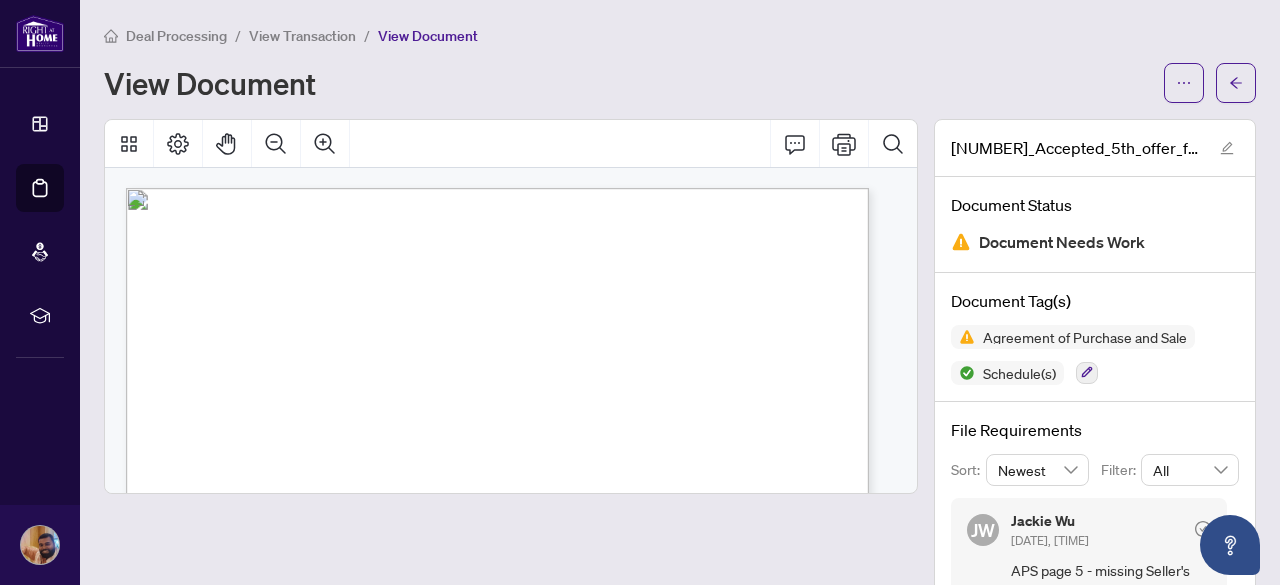 drag, startPoint x: 227, startPoint y: 449, endPoint x: 377, endPoint y: 439, distance: 150.33296 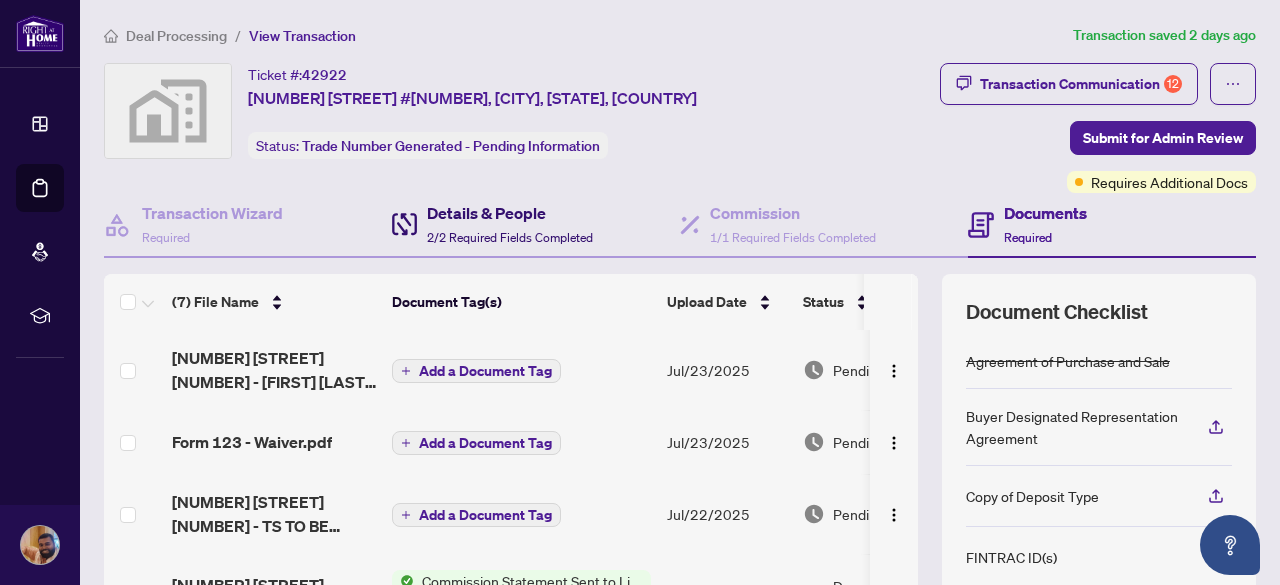 click on "Details & People" at bounding box center (510, 213) 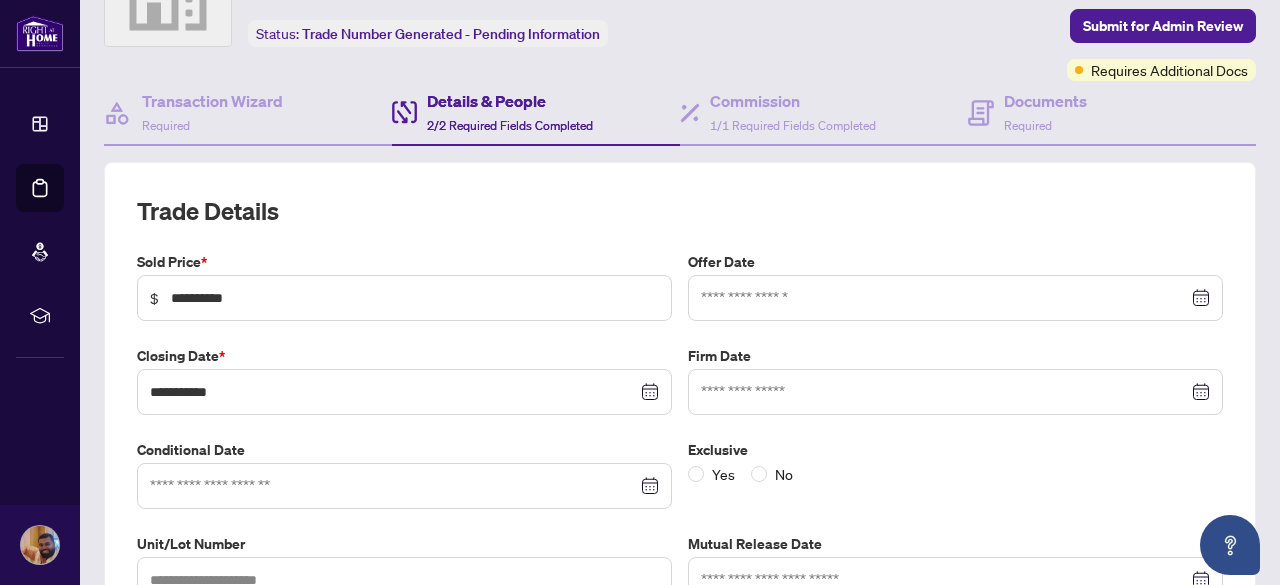 scroll, scrollTop: 108, scrollLeft: 0, axis: vertical 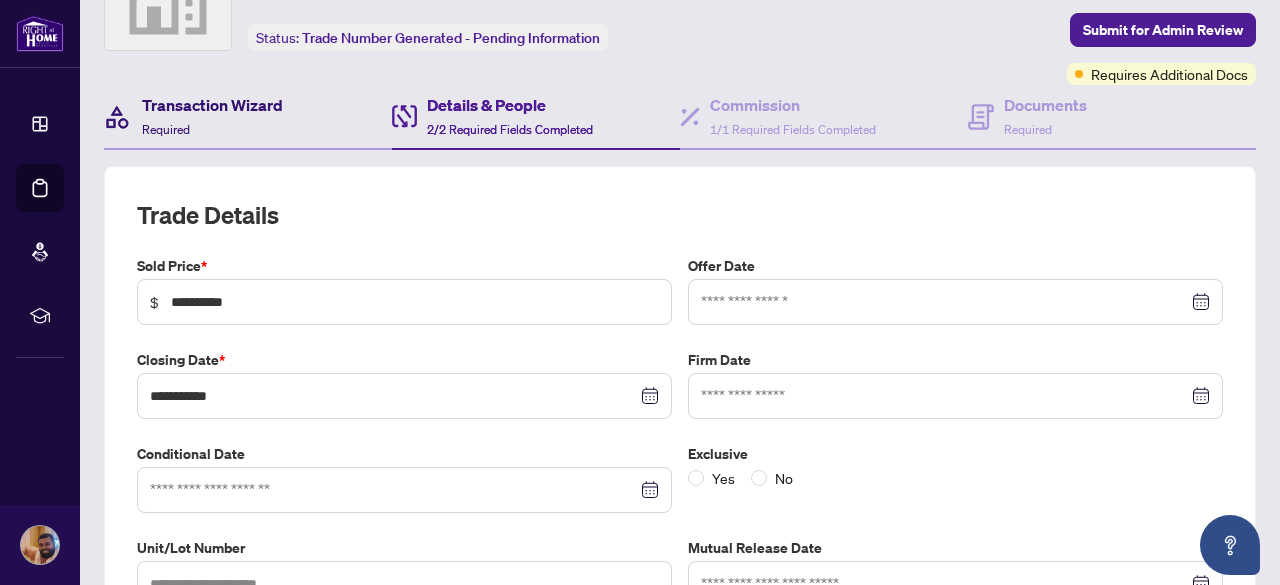 click on "Transaction Wizard" at bounding box center (212, 105) 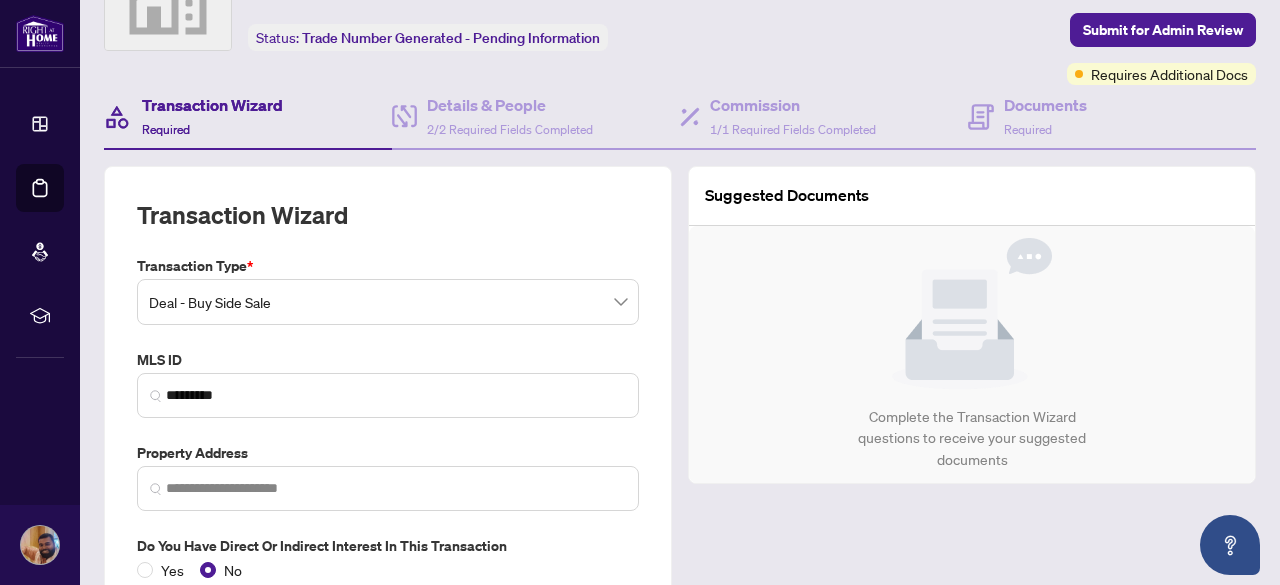 type on "**********" 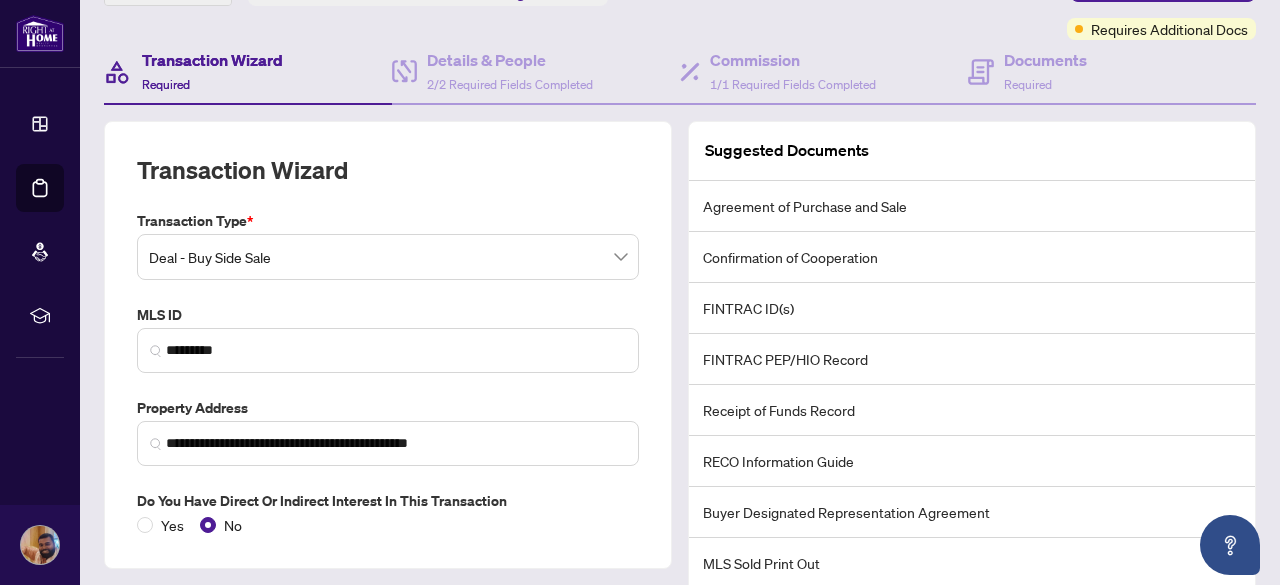 scroll, scrollTop: 162, scrollLeft: 0, axis: vertical 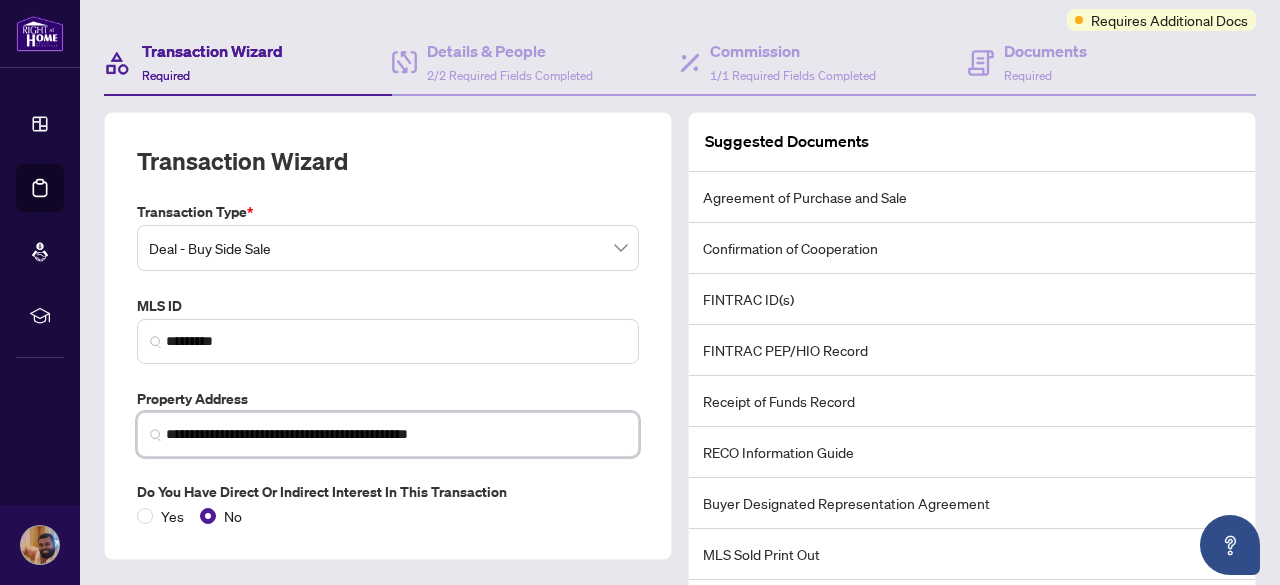 click on "**********" at bounding box center [396, 434] 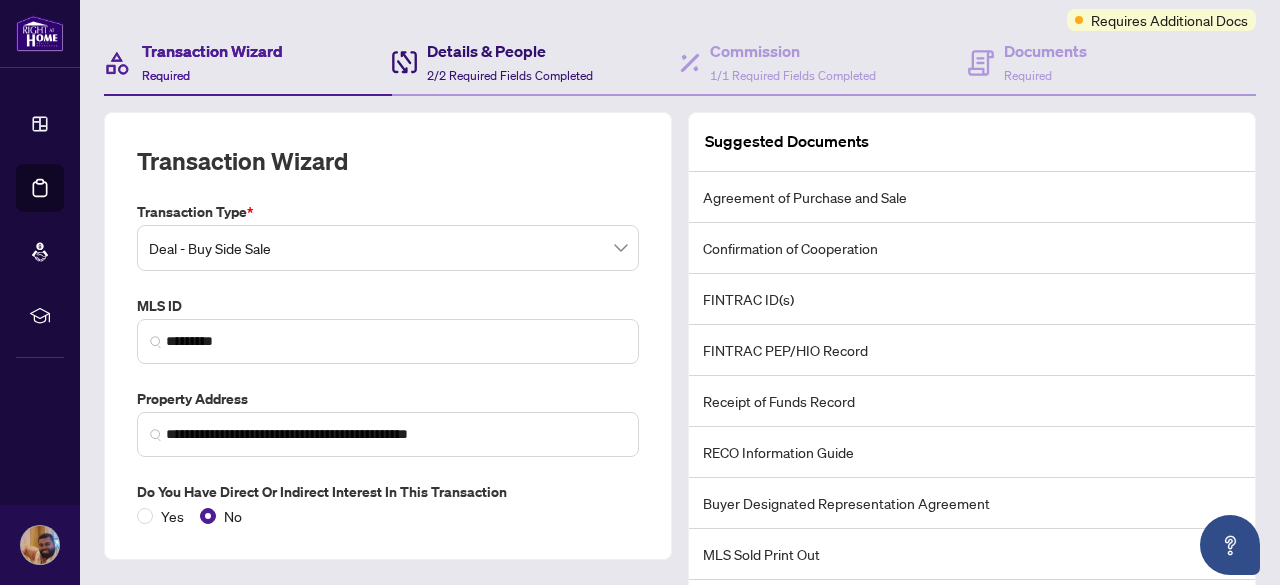click on "2/2 Required Fields Completed" at bounding box center (510, 75) 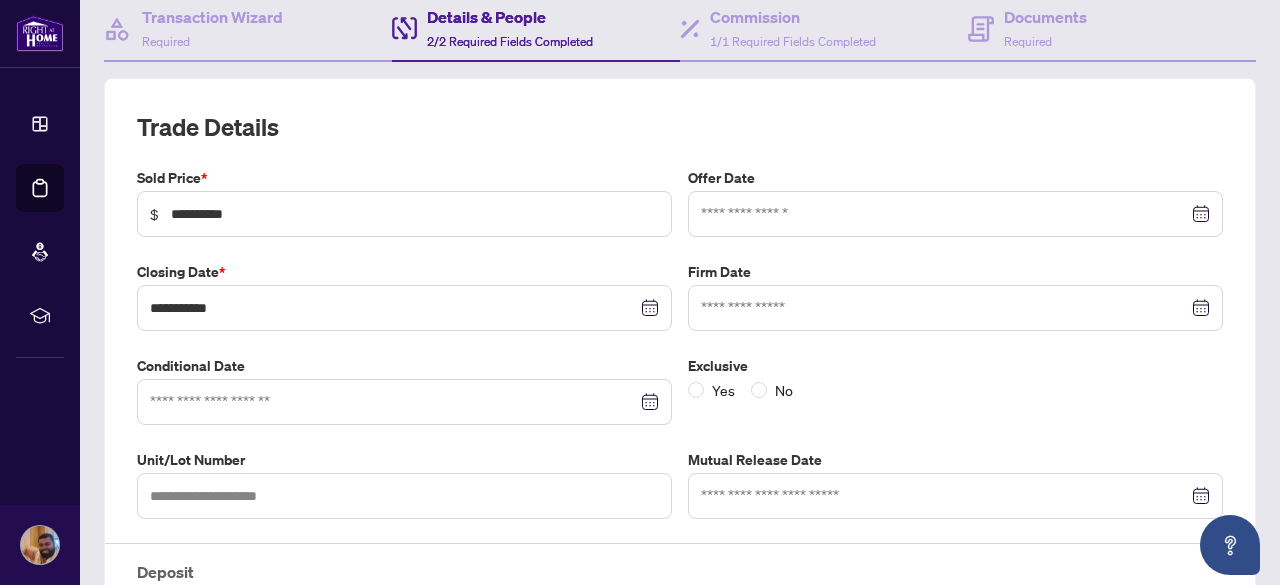 scroll, scrollTop: 192, scrollLeft: 0, axis: vertical 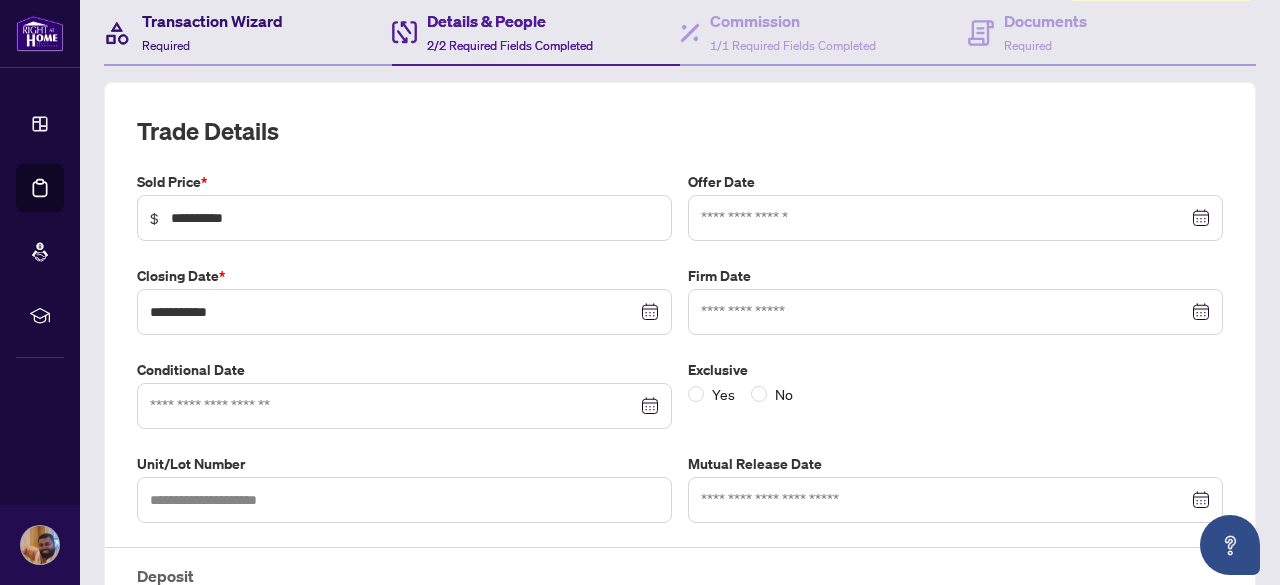 click on "Transaction Wizard Required" at bounding box center [212, 32] 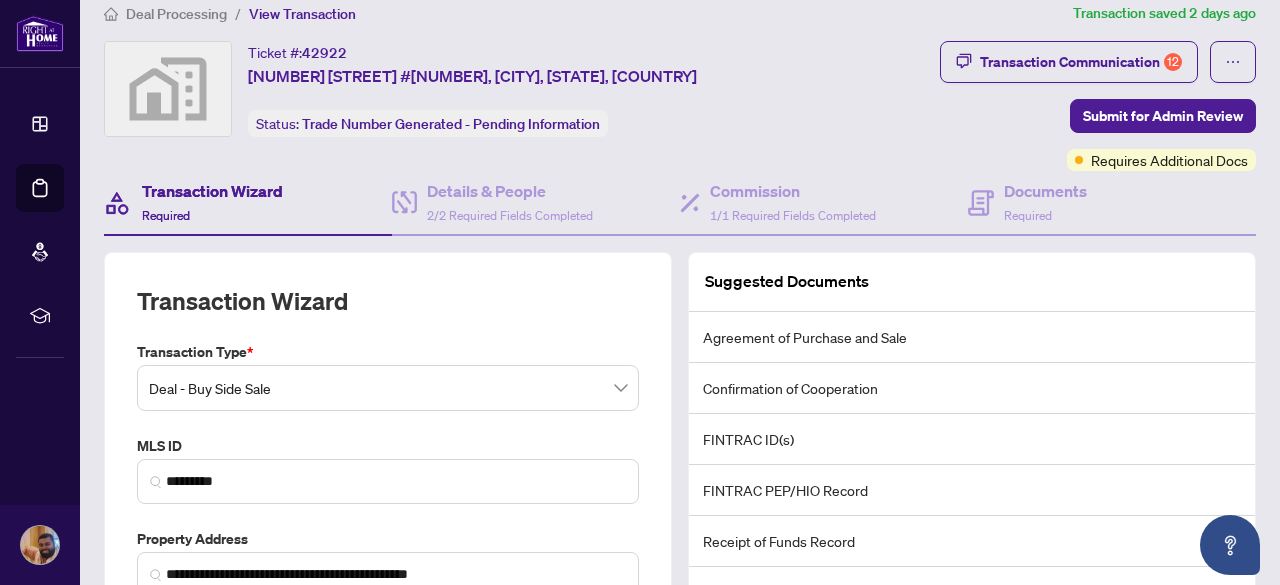 scroll, scrollTop: 0, scrollLeft: 0, axis: both 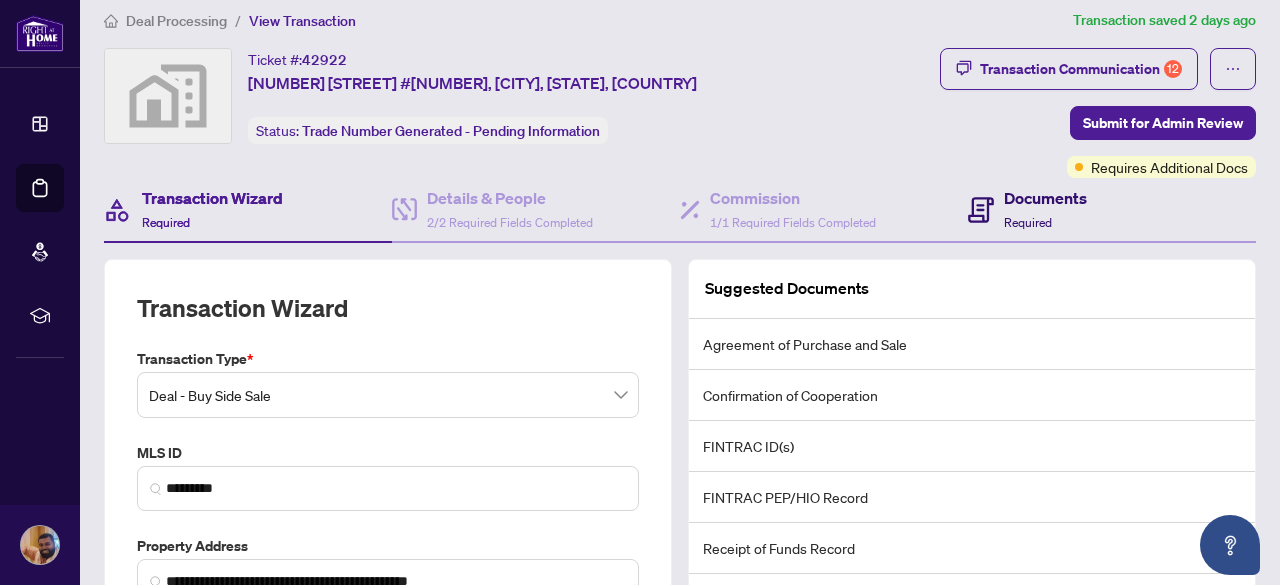 click on "Documents" at bounding box center [1045, 198] 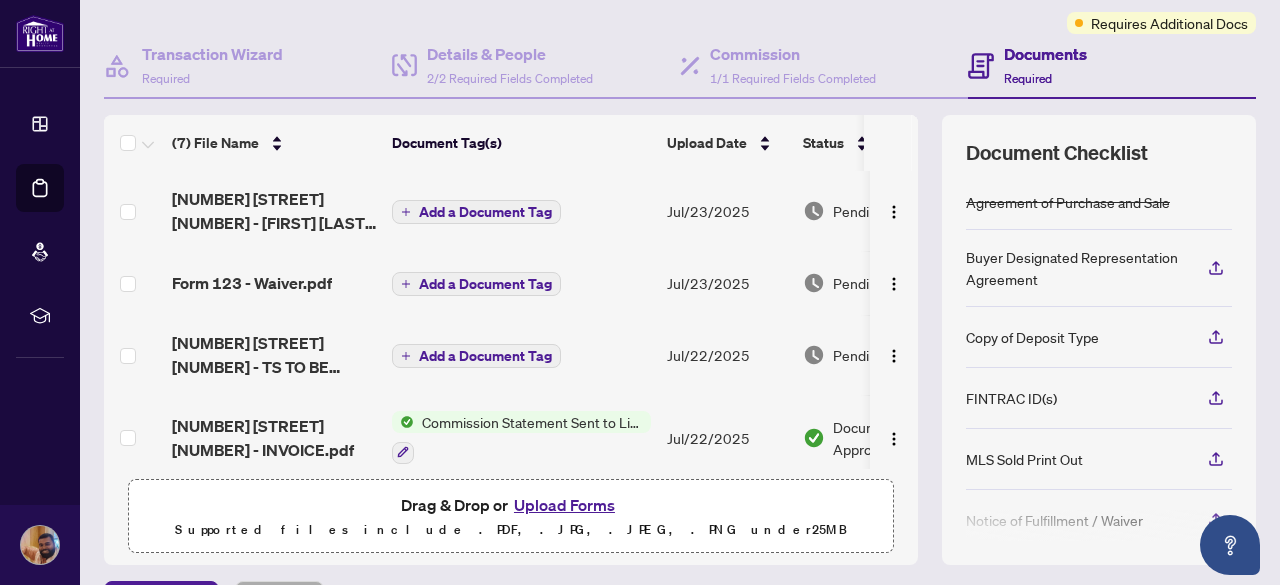 scroll, scrollTop: 141, scrollLeft: 0, axis: vertical 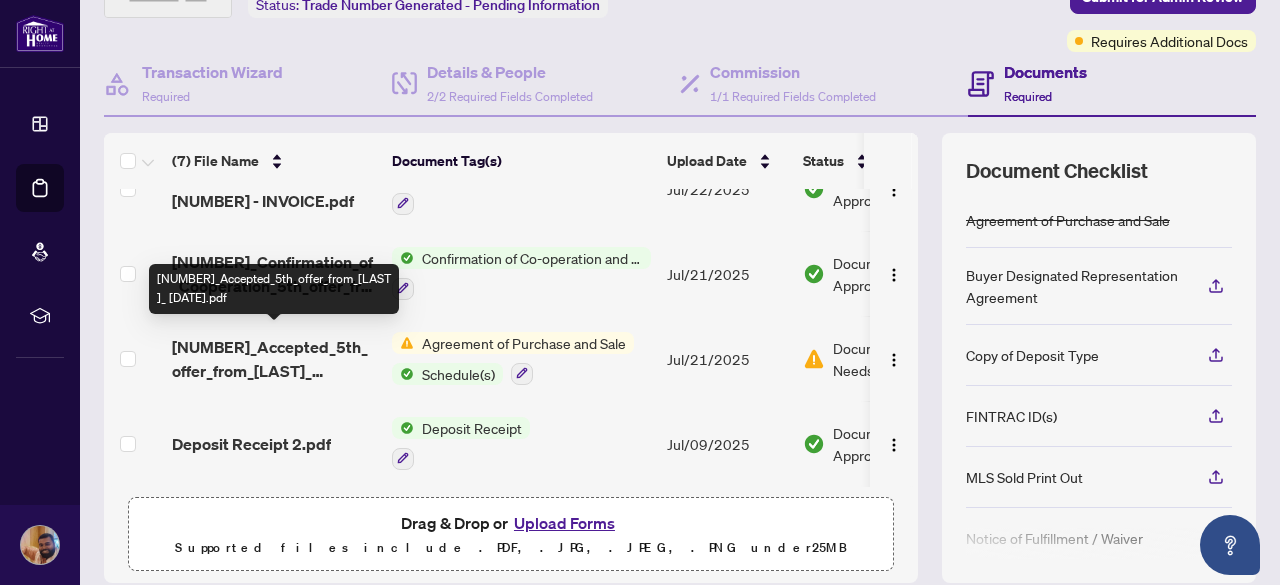 click on "[NUMBER]_Accepted_5th_offer_from_[LAST]_ [DATE].pdf" at bounding box center (274, 359) 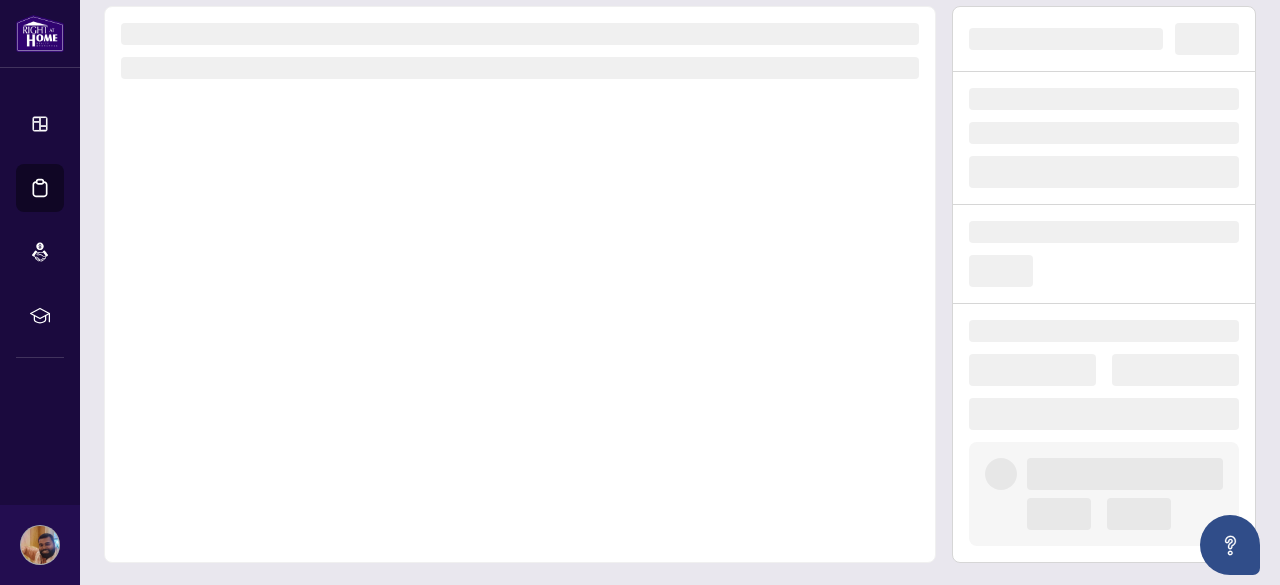 scroll, scrollTop: 0, scrollLeft: 0, axis: both 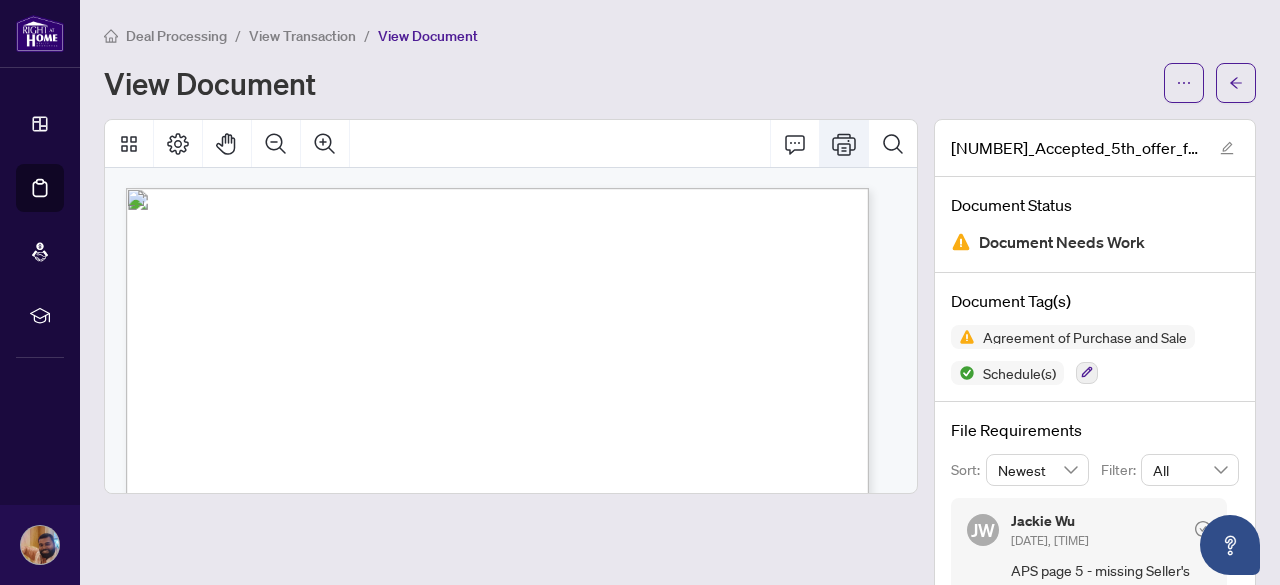click 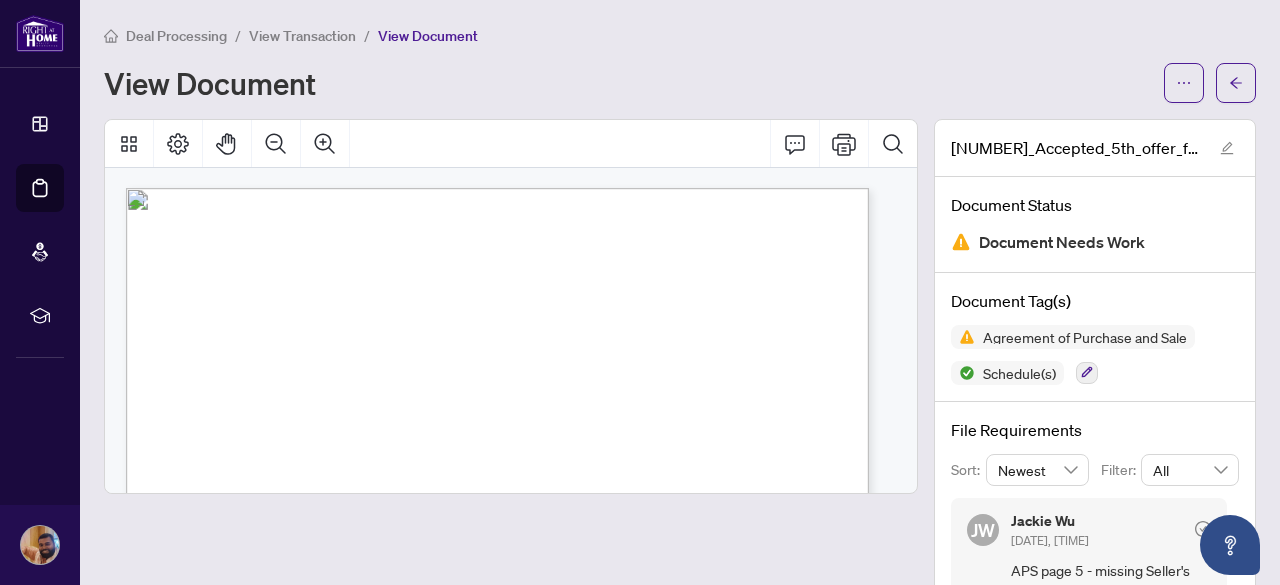click on "View Transaction" at bounding box center (302, 36) 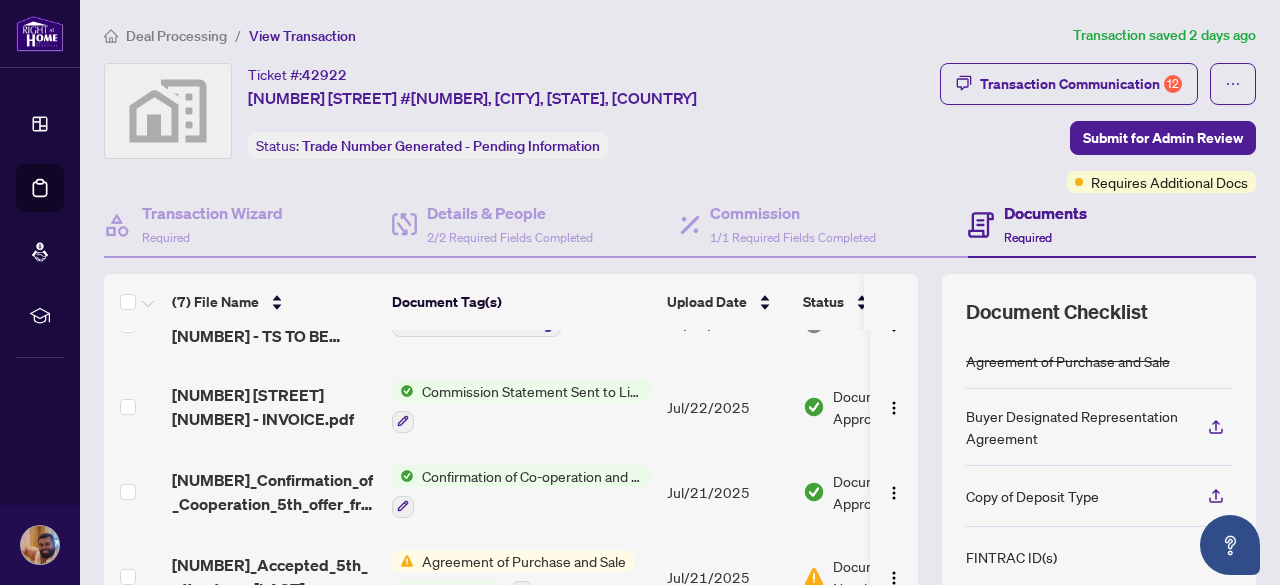 scroll, scrollTop: 193, scrollLeft: 0, axis: vertical 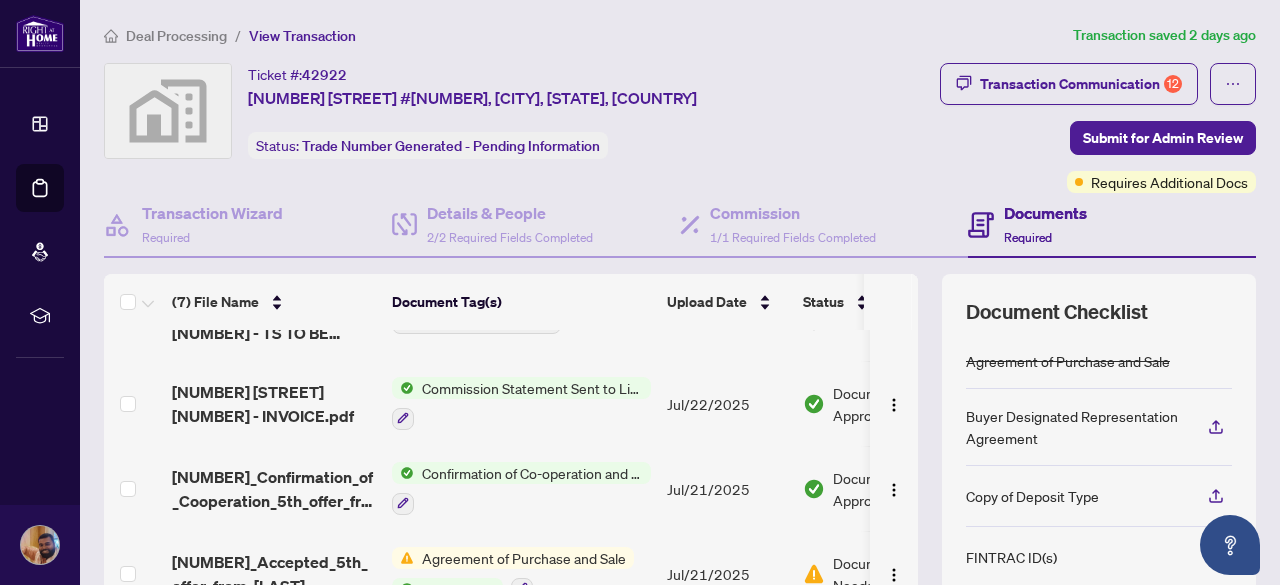 click on "[NUMBER]_Confirmation_of_Cooperation_5th_offer_from_[LAST]__ [DATE].pdf" at bounding box center (274, 488) 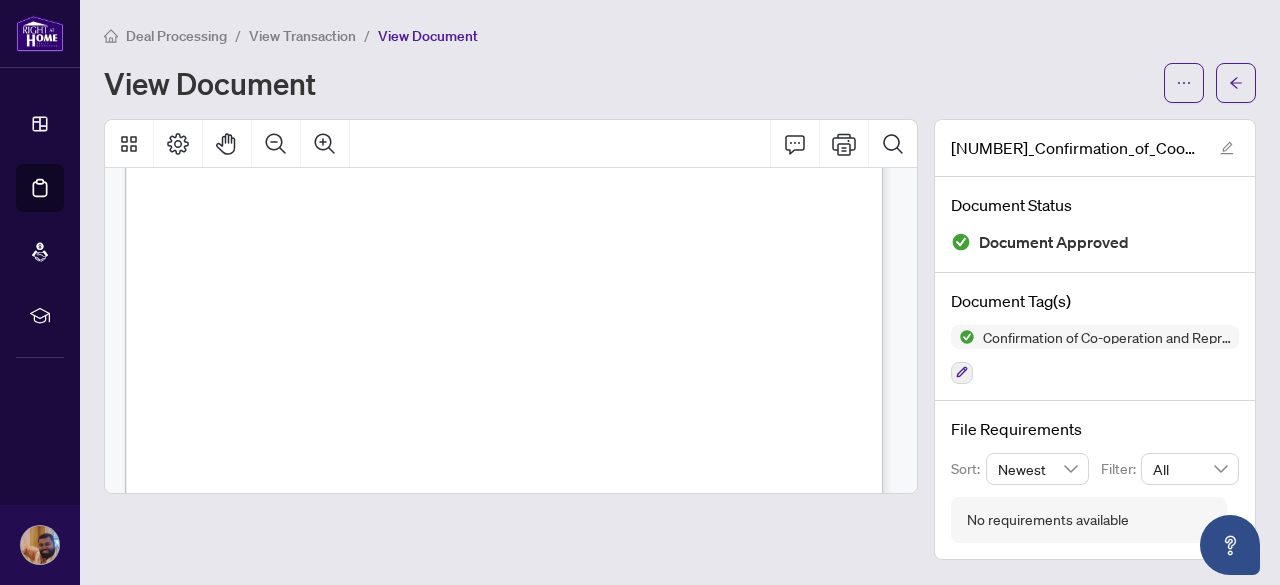 scroll, scrollTop: 636, scrollLeft: 0, axis: vertical 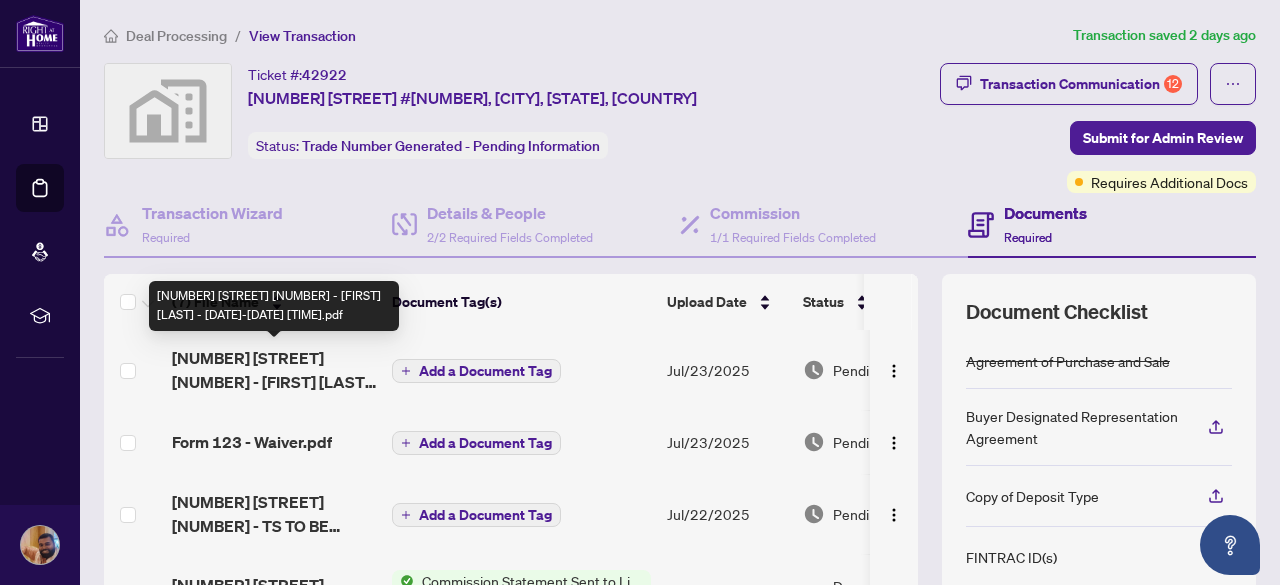 click on "[NUMBER] [STREET] [NUMBER] - [FIRST] [LAST] - [DATE]-[DATE] [TIME].pdf" at bounding box center (274, 370) 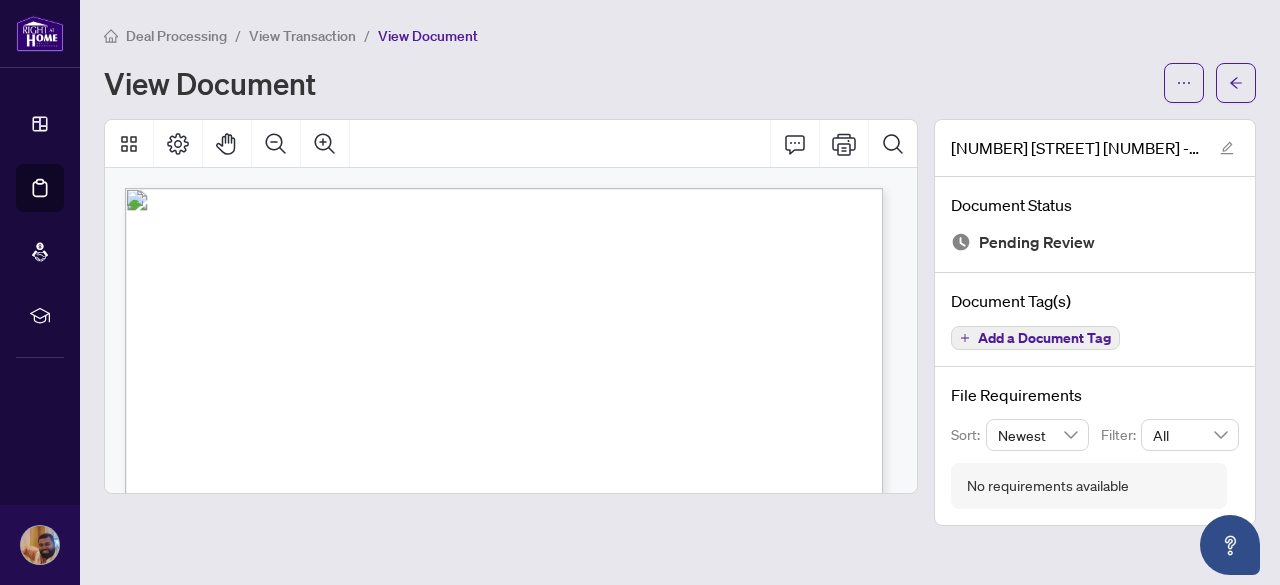 click on "View Transaction" at bounding box center [302, 36] 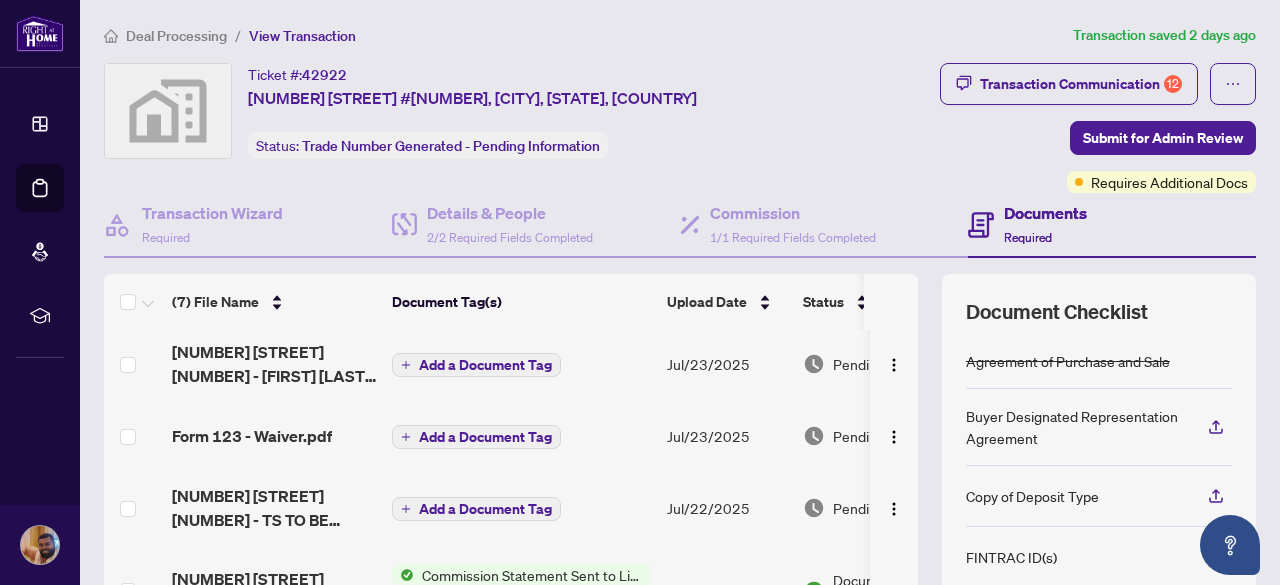 scroll, scrollTop: 0, scrollLeft: 0, axis: both 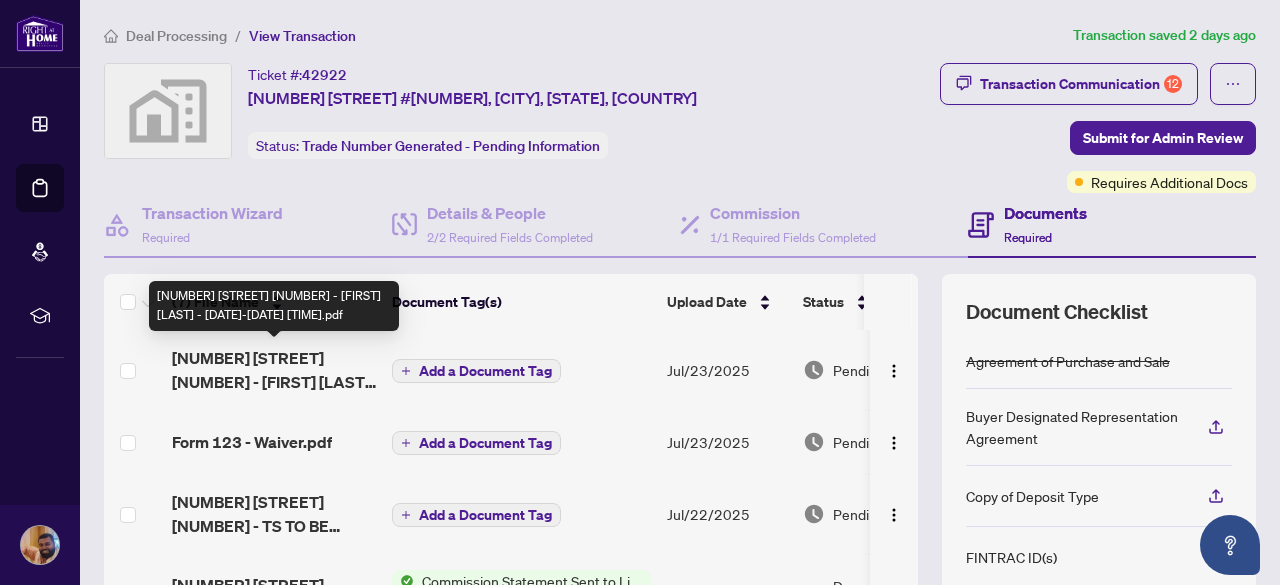 click on "[NUMBER] [STREET] [NUMBER] - [FIRST] [LAST] - [DATE]-[DATE] [TIME].pdf" at bounding box center (274, 370) 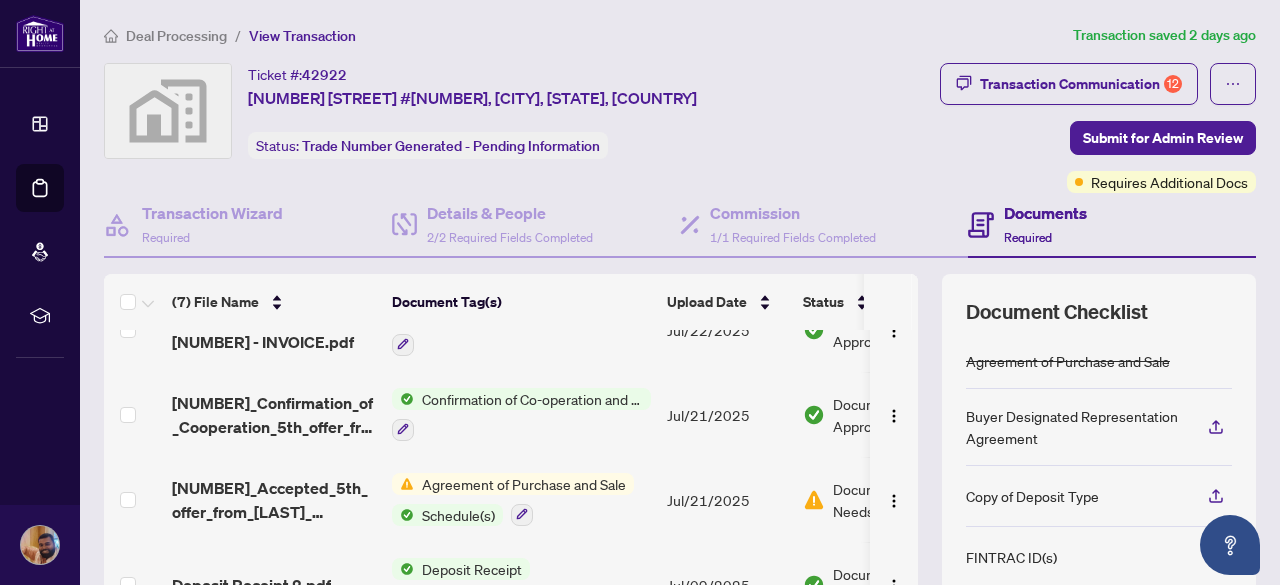 scroll, scrollTop: 0, scrollLeft: 0, axis: both 